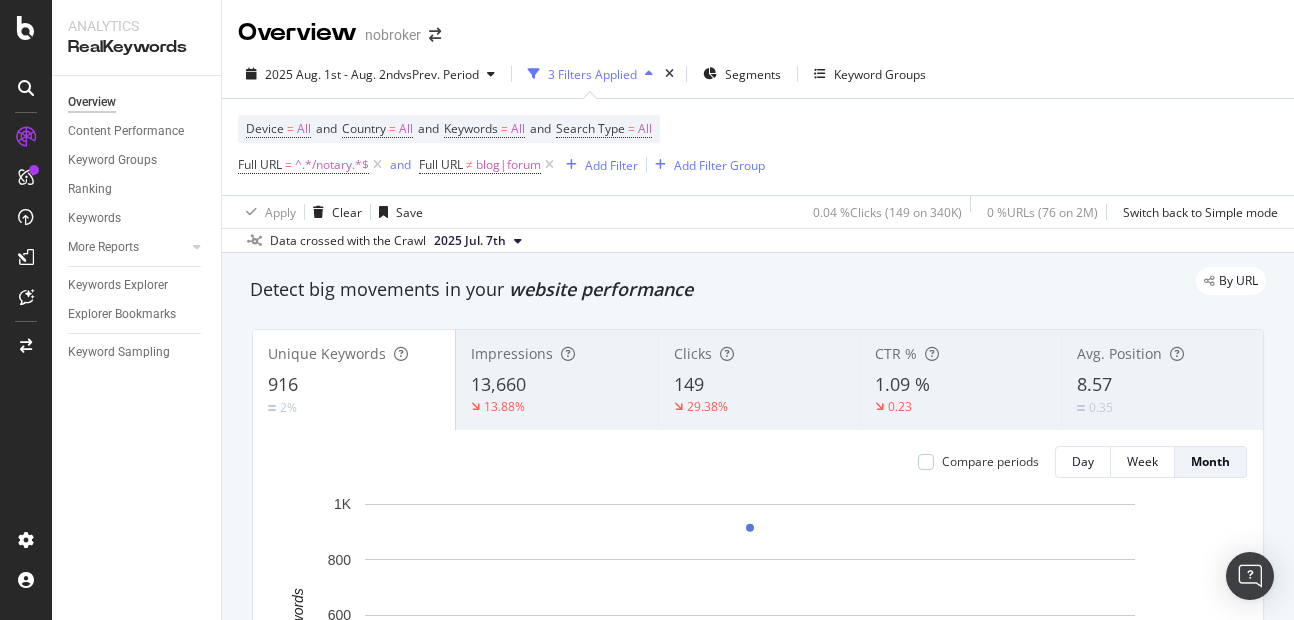 scroll, scrollTop: 0, scrollLeft: 0, axis: both 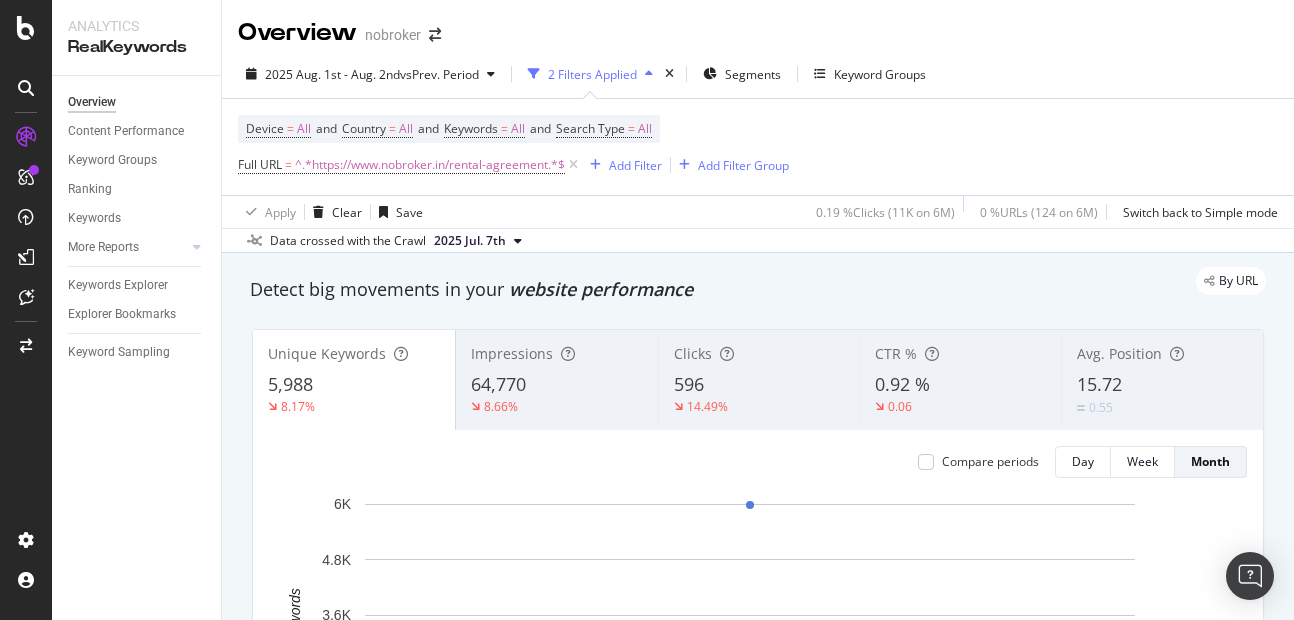 click on "^.*https://www.nobroker.in/rental-agreement.*$" at bounding box center [430, 165] 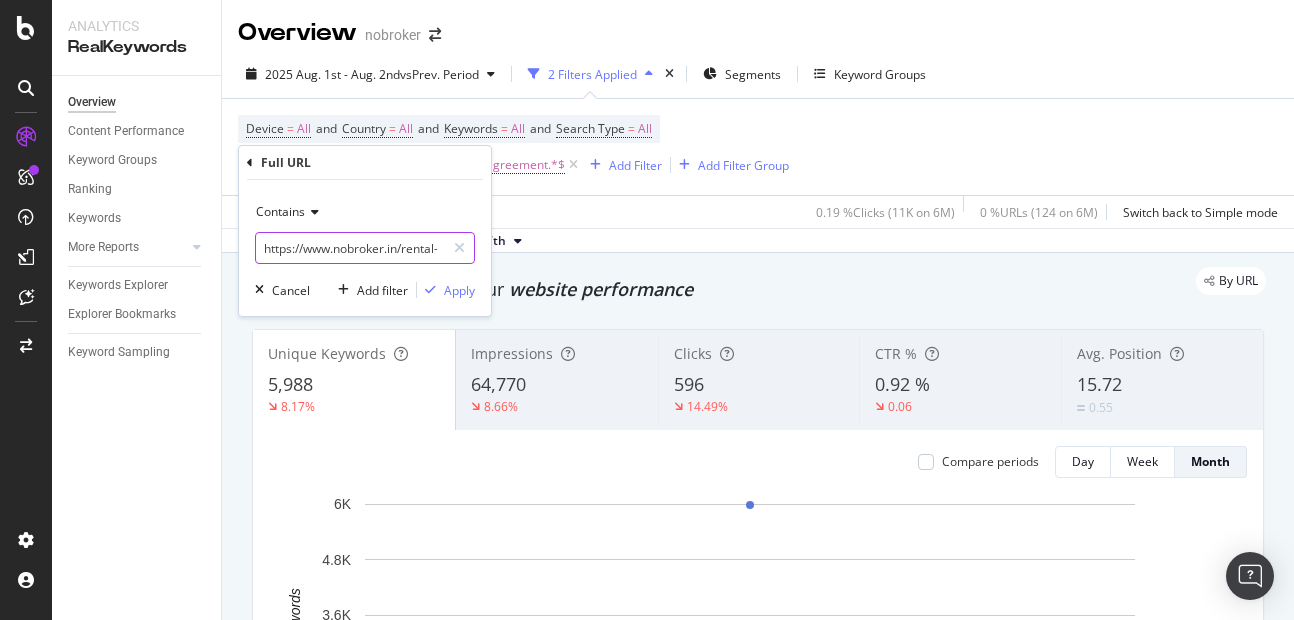click on "https://www.nobroker.in/rental-agreement" at bounding box center (350, 248) 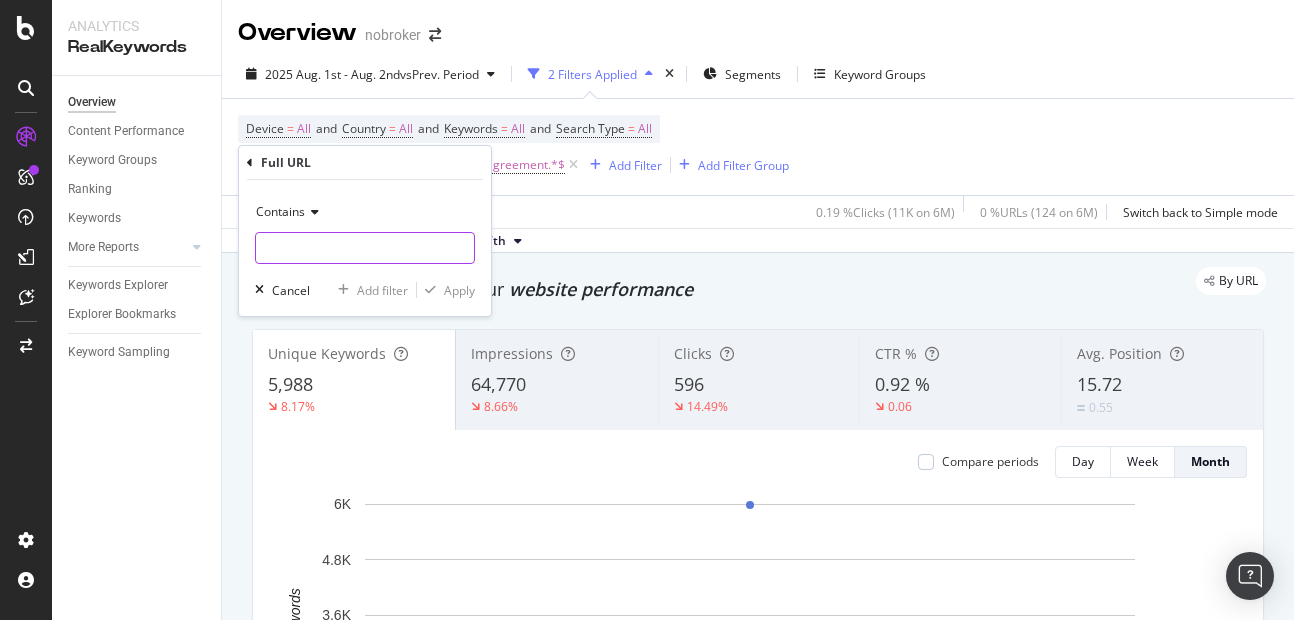paste on "https://www.nobroker.in/rental-agreement-in-hyderabad" 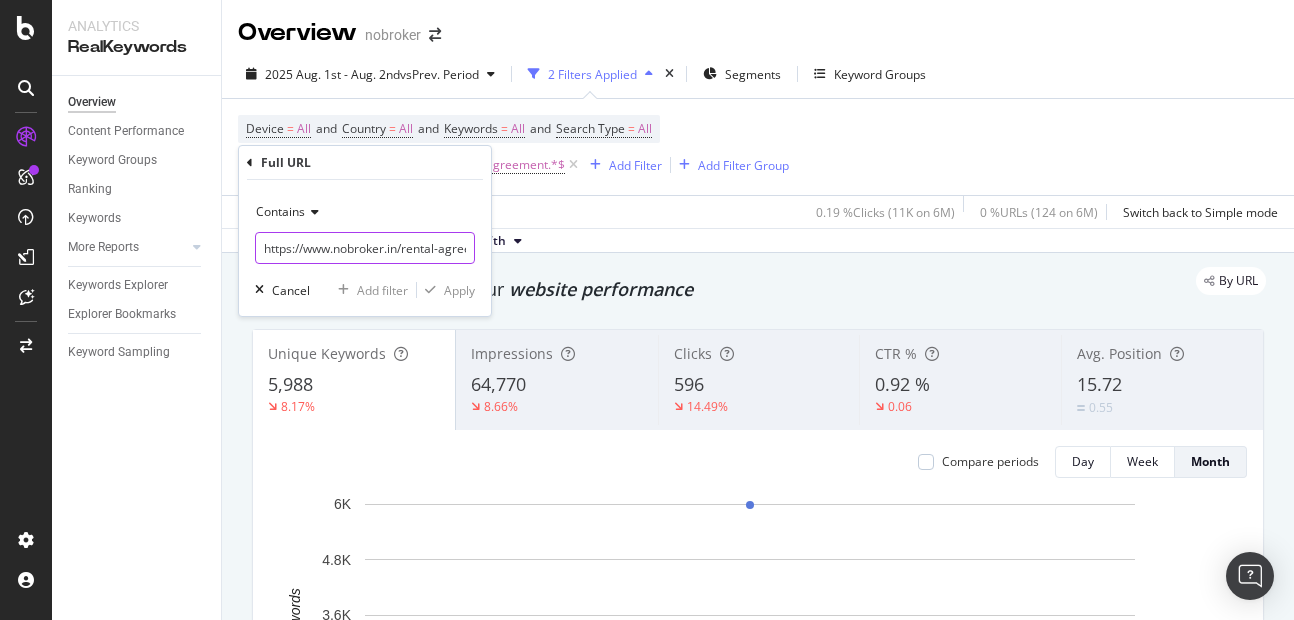 scroll, scrollTop: 0, scrollLeft: 144, axis: horizontal 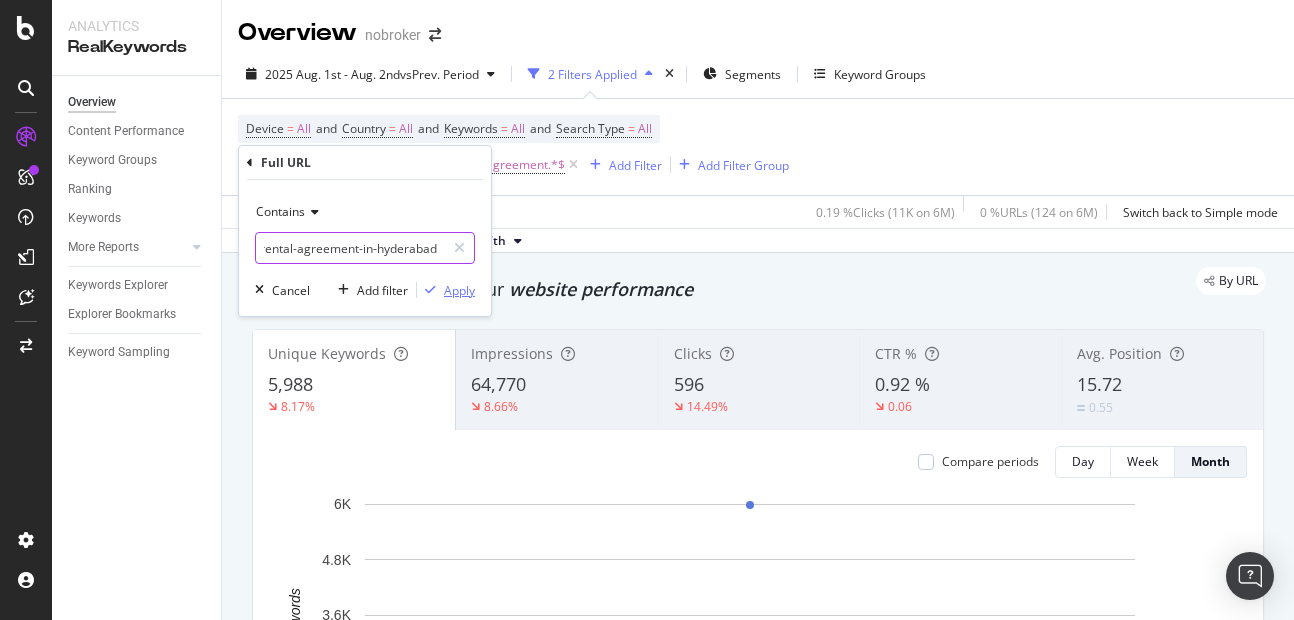 type on "https://www.nobroker.in/rental-agreement-in-hyderabad" 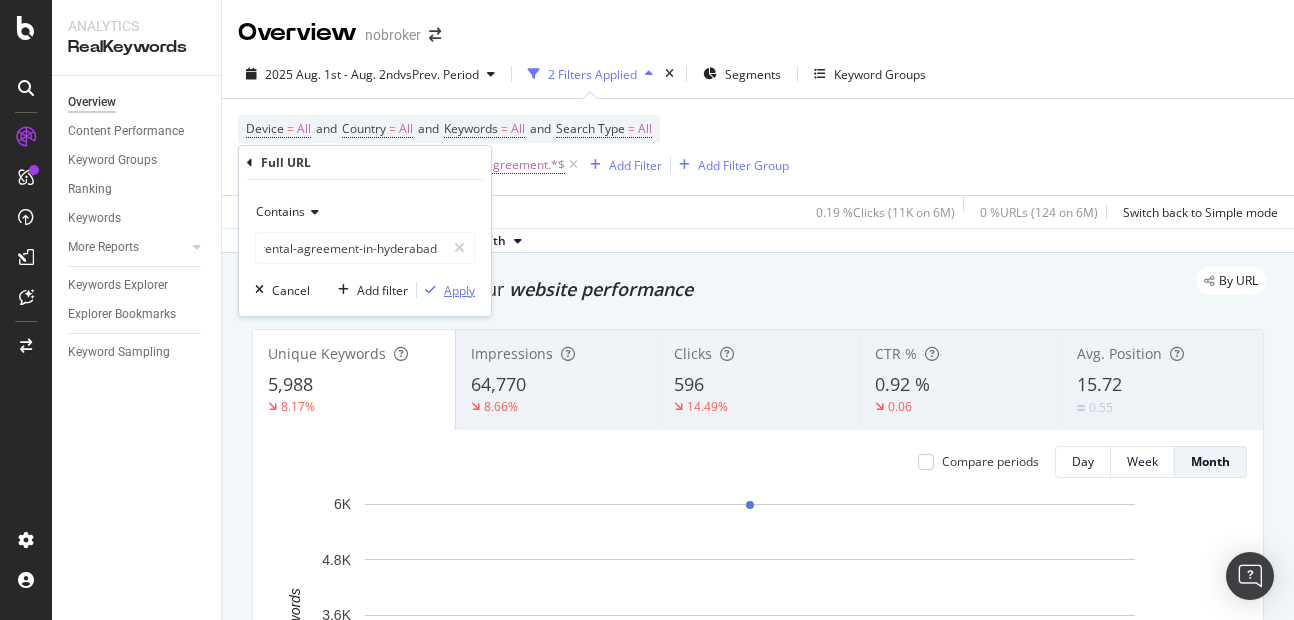 scroll, scrollTop: 0, scrollLeft: 0, axis: both 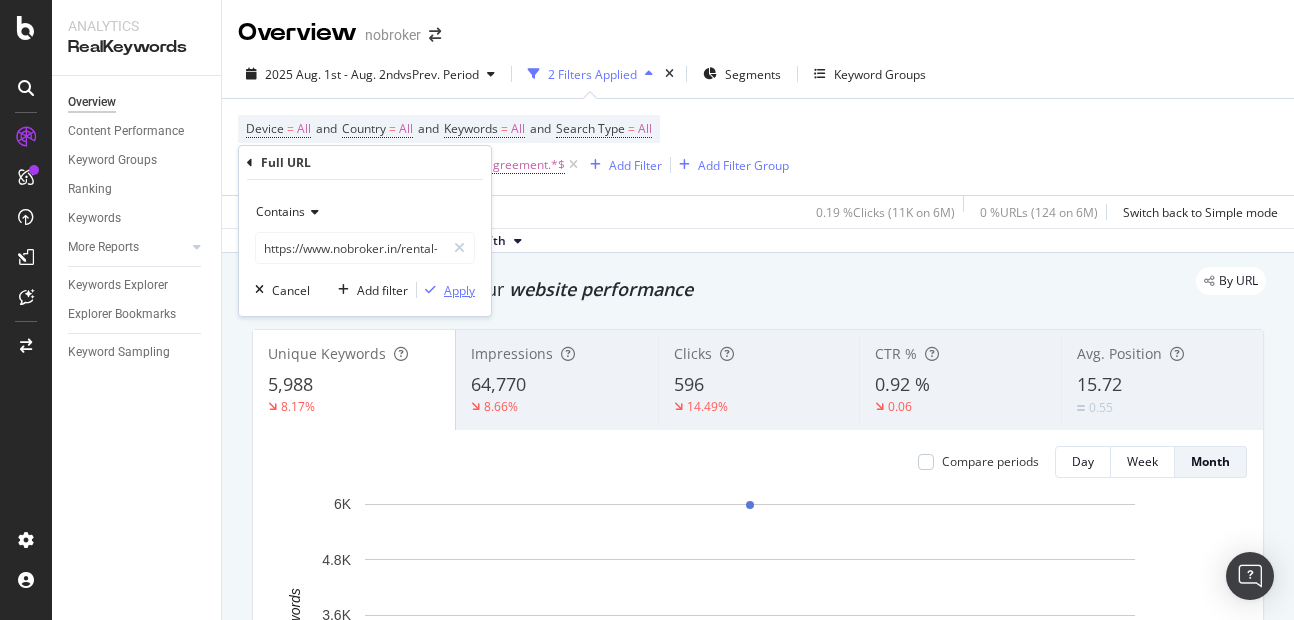 click on "Apply" at bounding box center [459, 290] 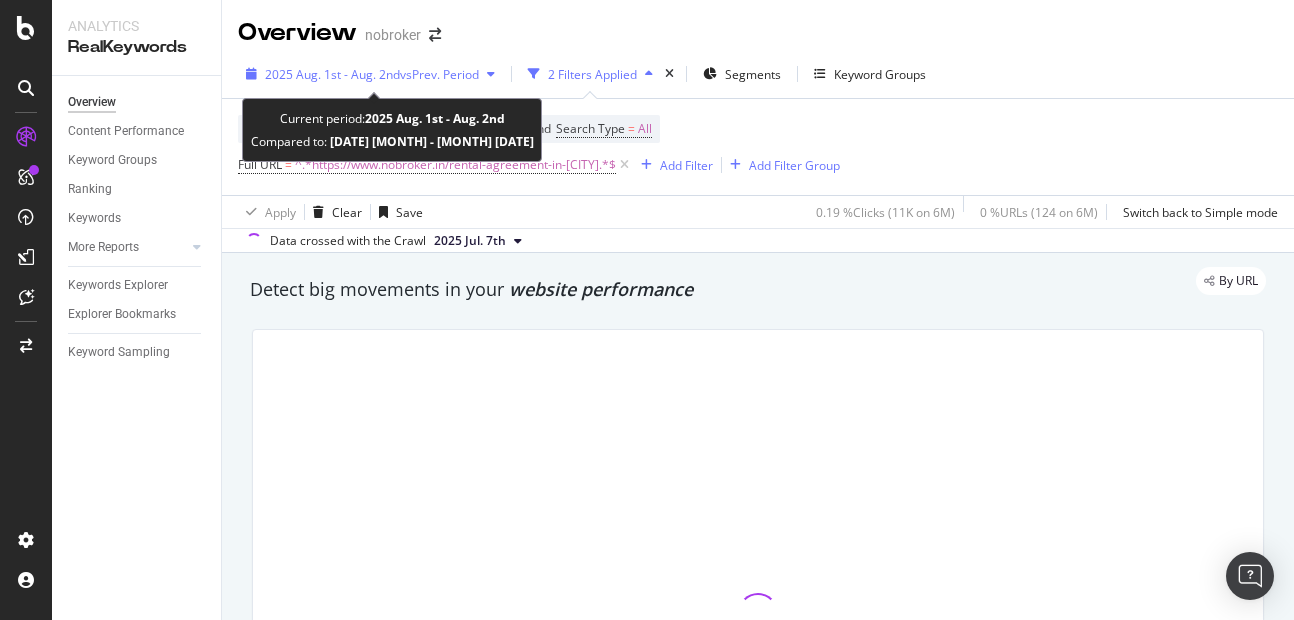 click on "[DATE] [MONTH] - [DATE] [MONTH]  vs  Prev. Period" at bounding box center [370, 74] 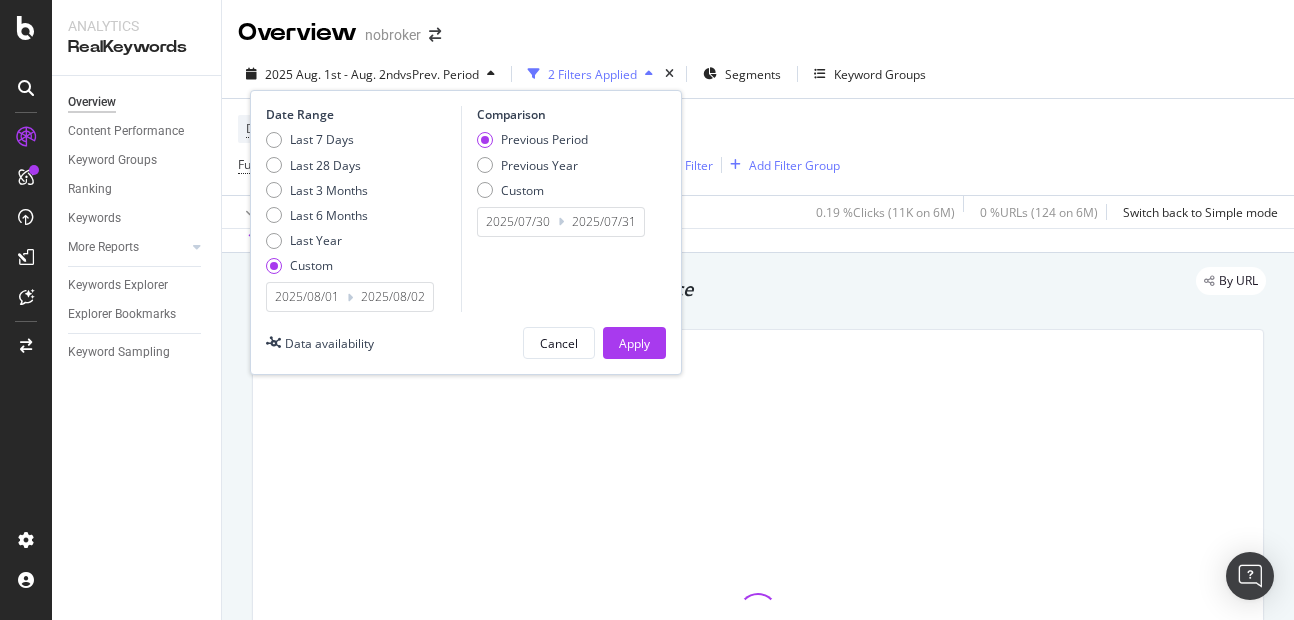 click on "2025/08/01" at bounding box center [307, 297] 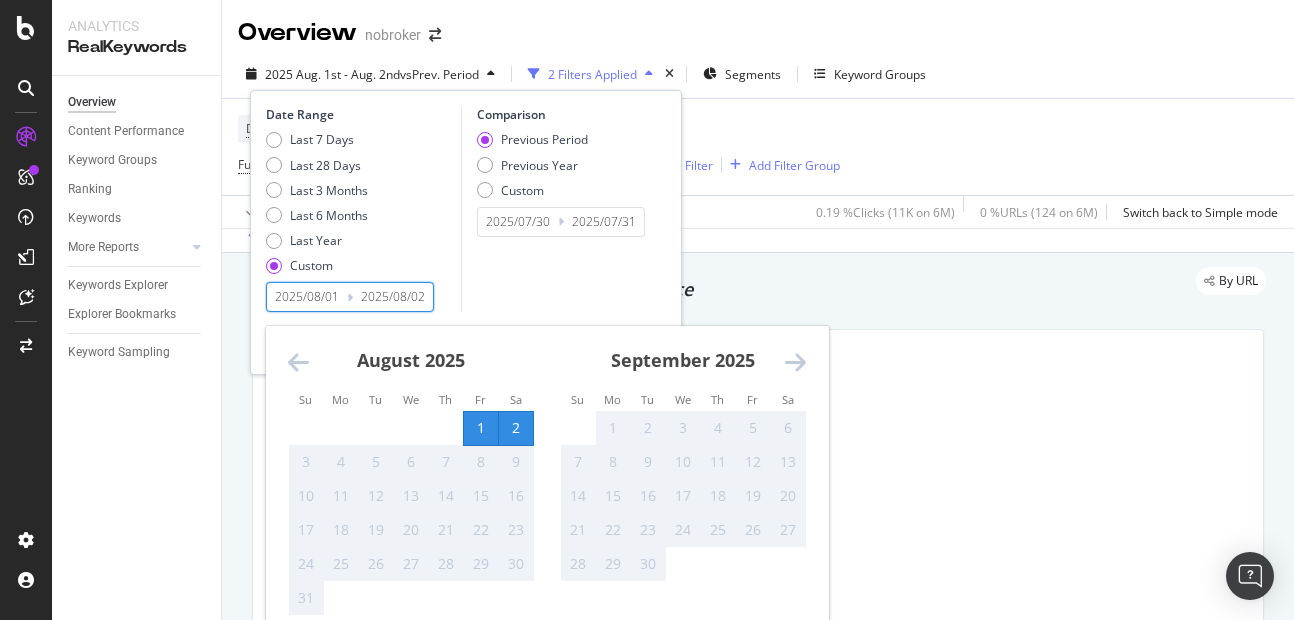click at bounding box center (298, 362) 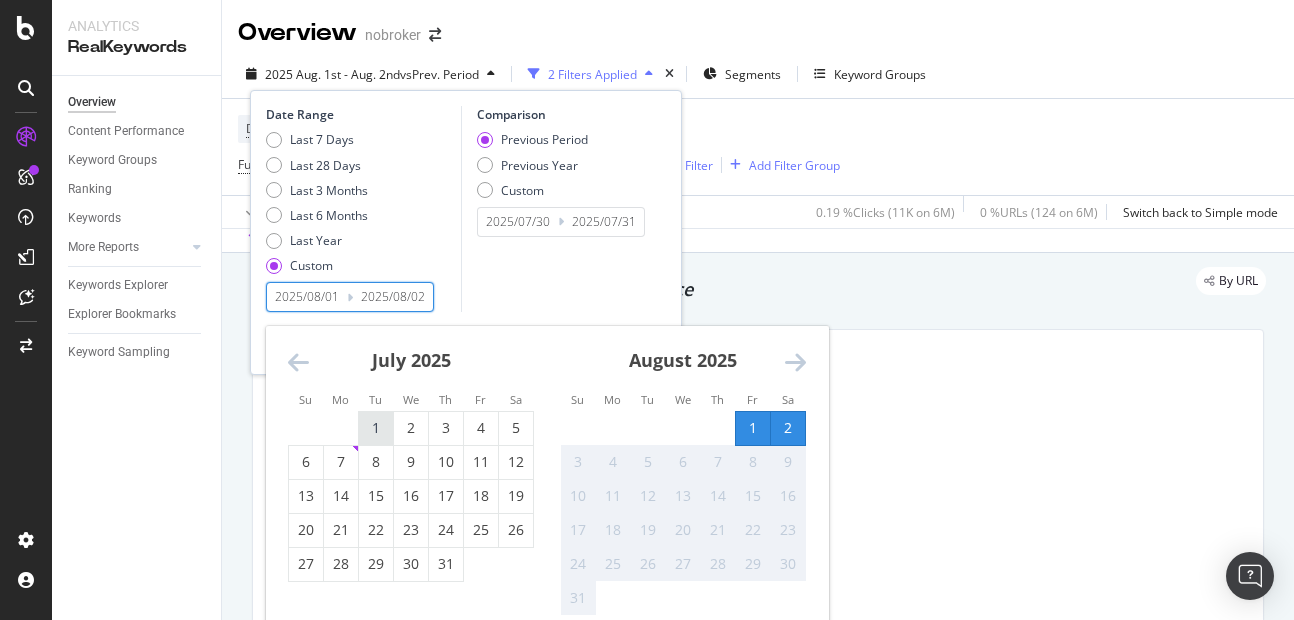 click on "1" at bounding box center (376, 428) 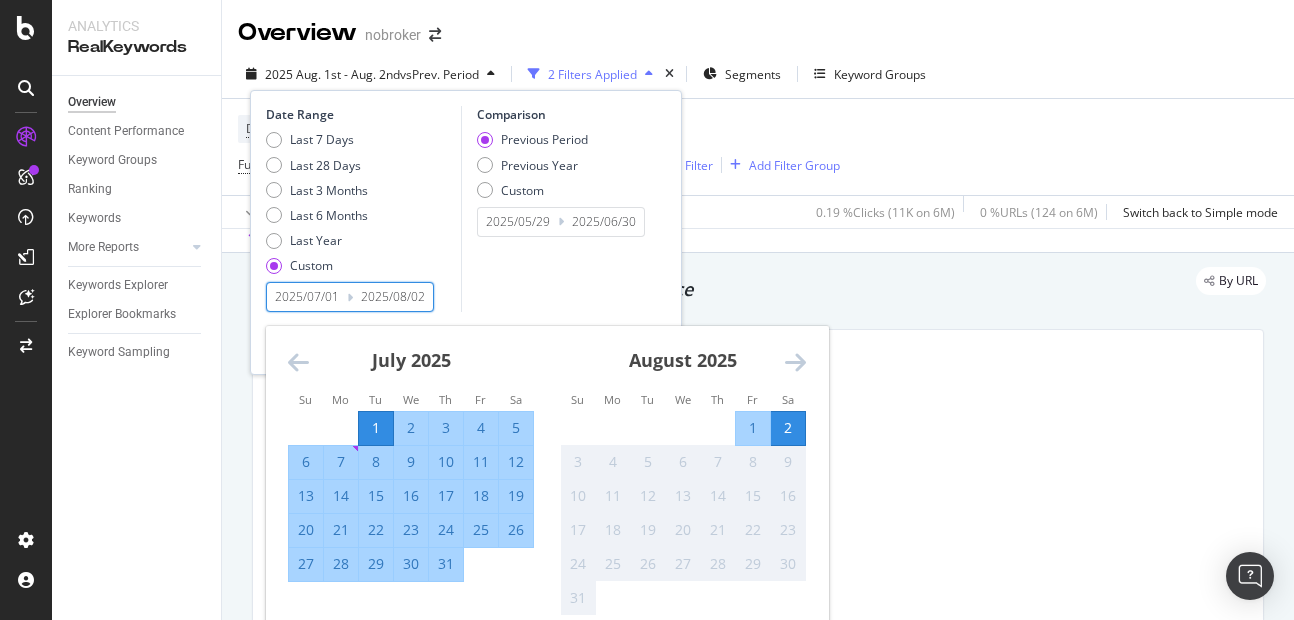 type on "2025/07/01" 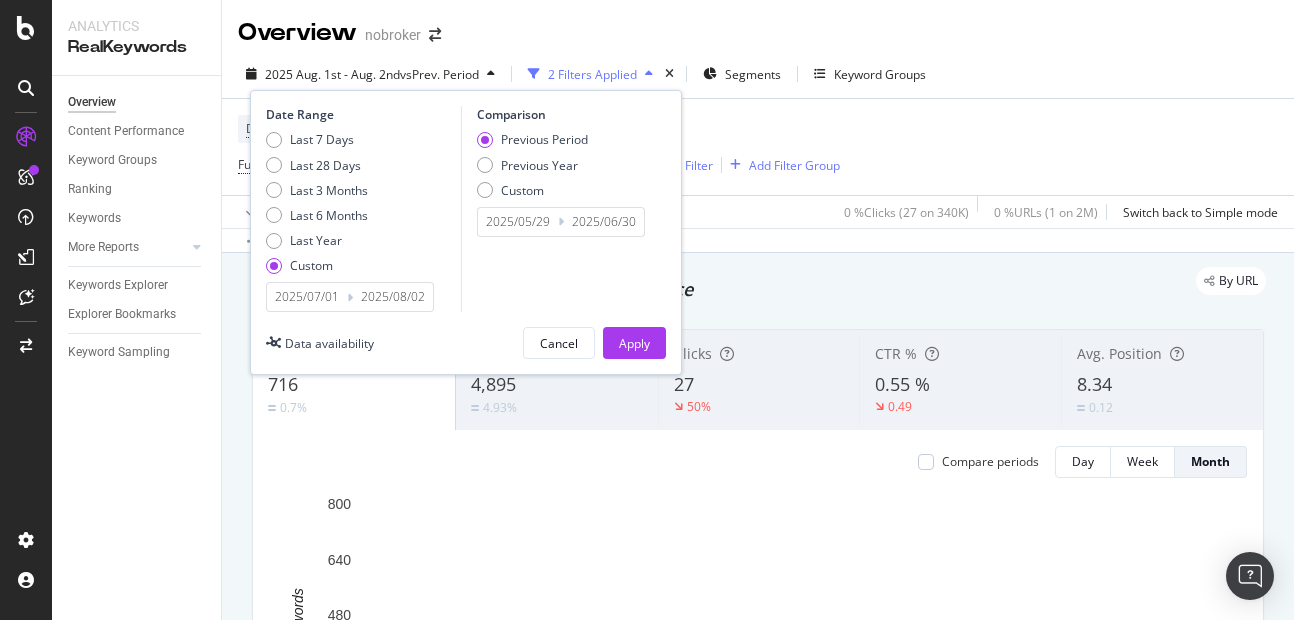 type on "2025/05/31" 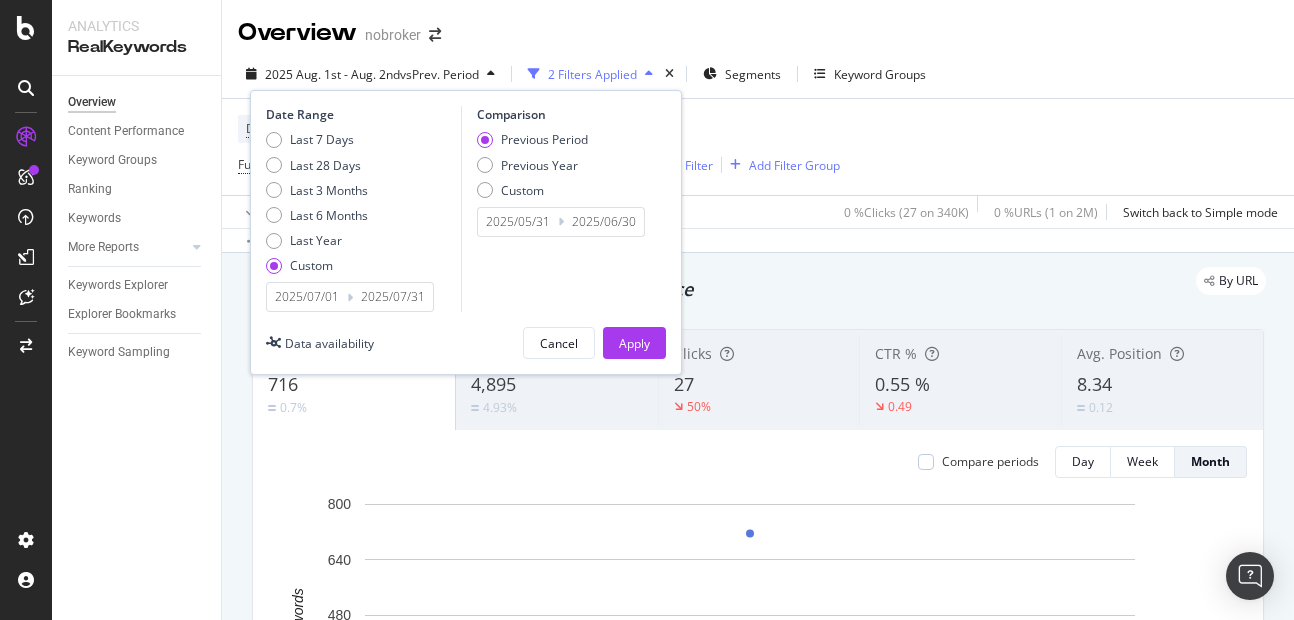 type on "2025/07/31" 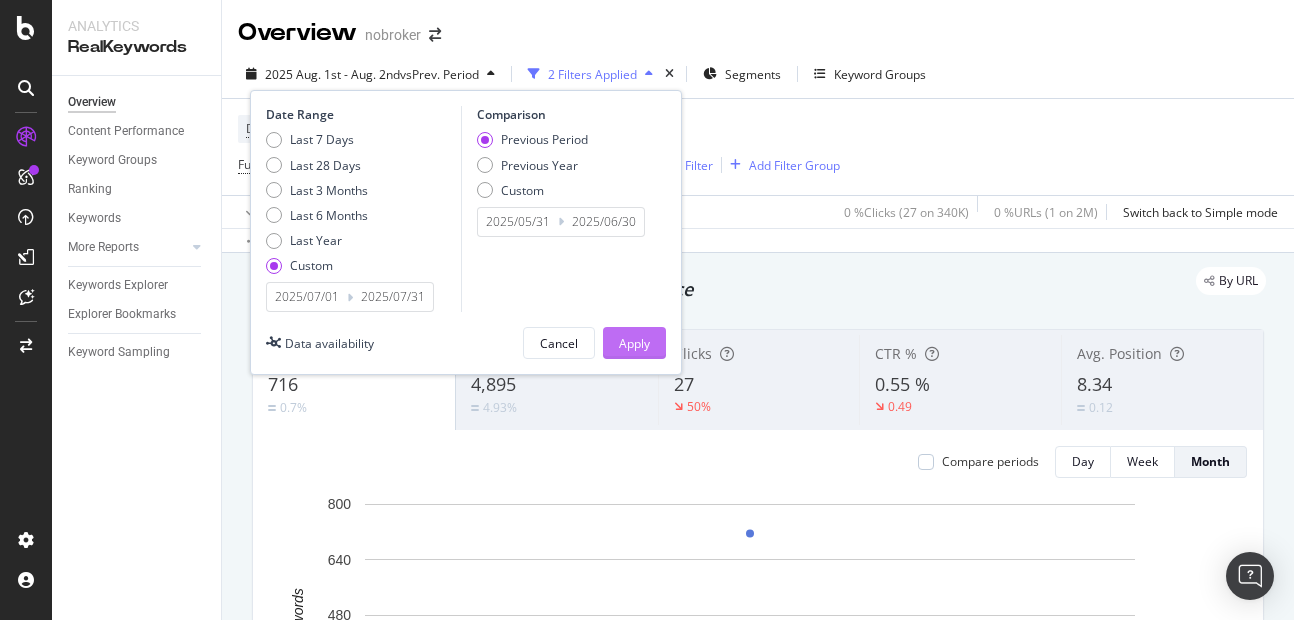 click on "Apply" at bounding box center [634, 343] 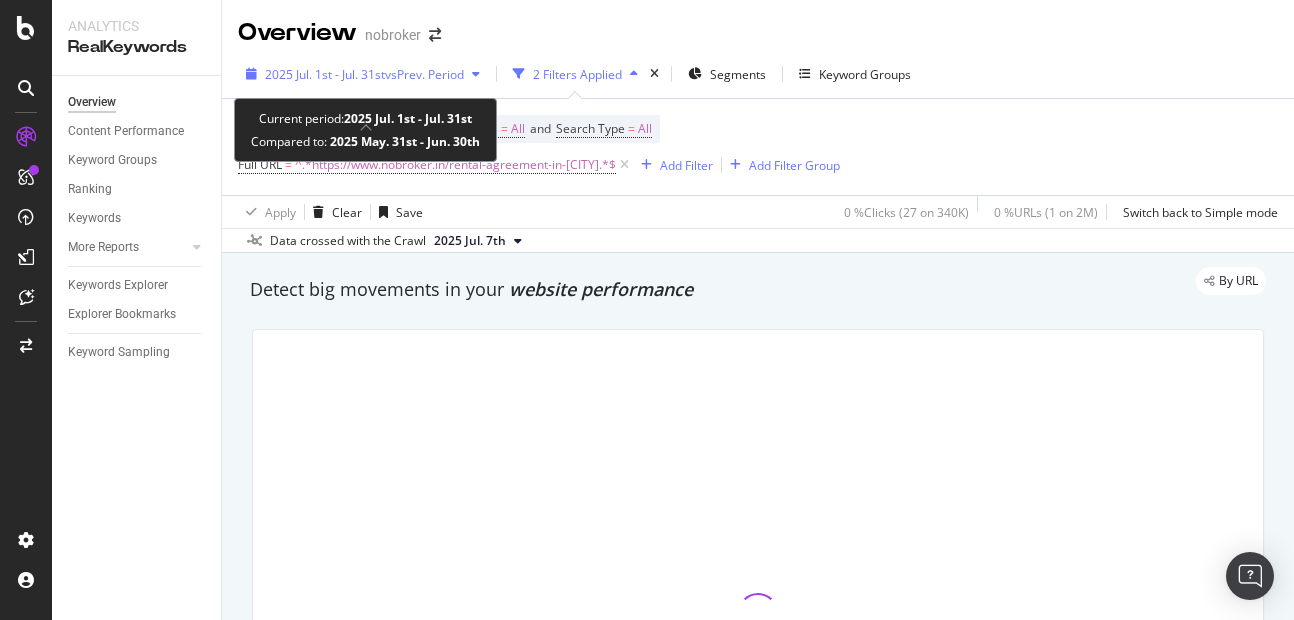 click on "vs  Prev. Period" at bounding box center (424, 74) 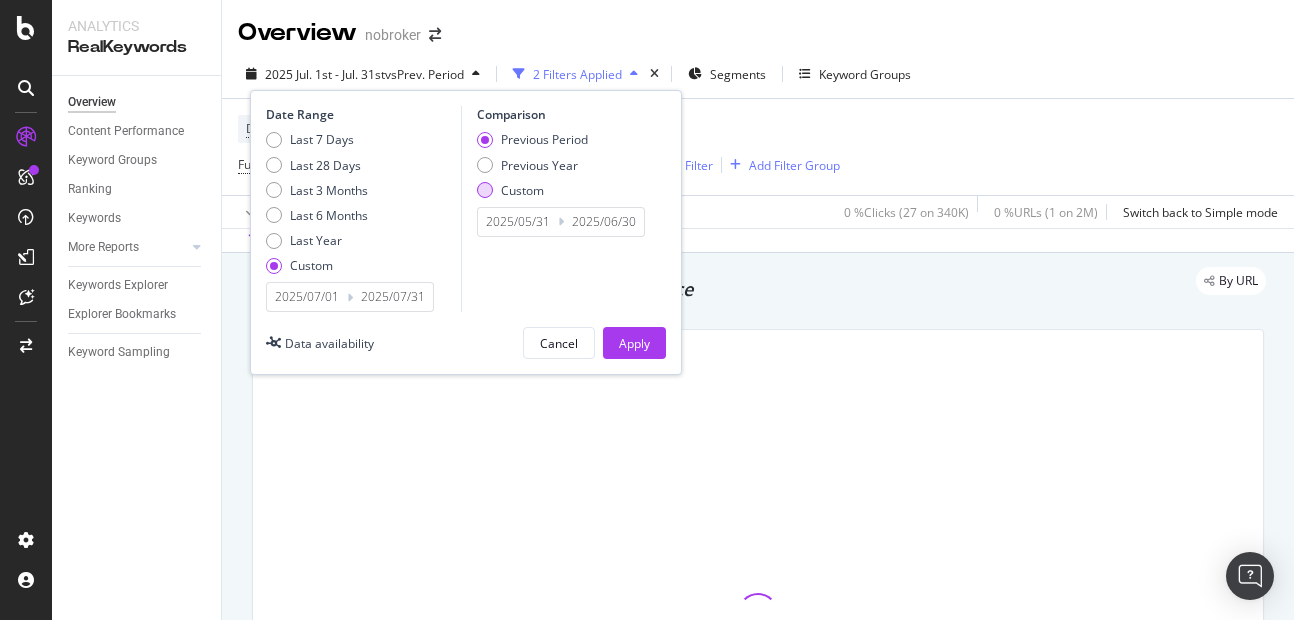 click at bounding box center [485, 190] 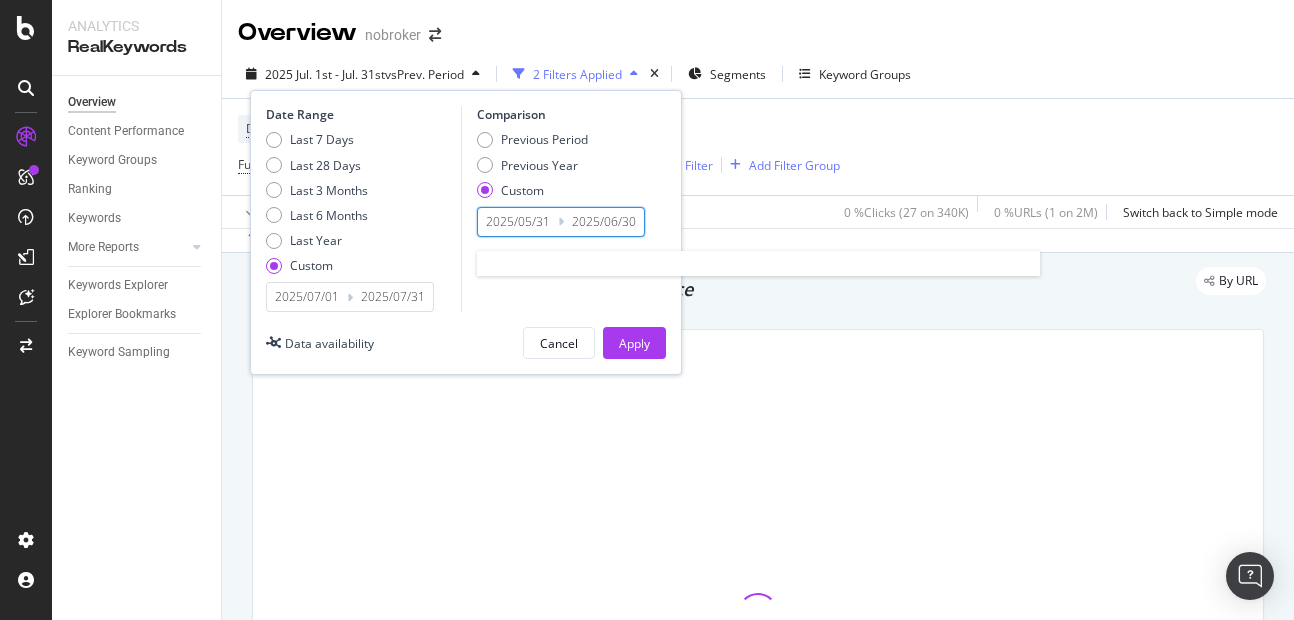 click on "2025/05/31" at bounding box center (518, 222) 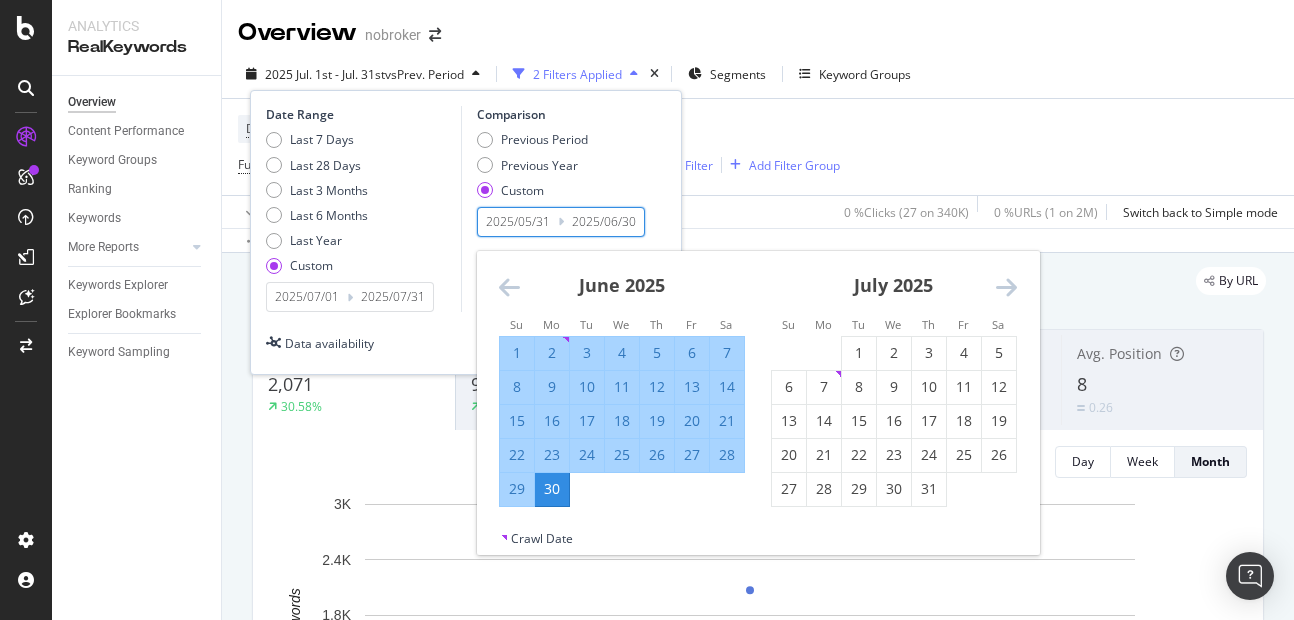 click on "Date Range Last 7 Days Last 28 Days Last 3 Months Last 6 Months Last Year Custom [DATE]/[MONTH]/[YEAR] Navigate forward to interact with the calendar and select a date. Press the question mark key to get the keyboard shortcuts for changing dates. [DATE]/[MONTH]/[YEAR] Navigate backward to interact with the calendar and select a date. Press the question mark key to get the keyboard shortcuts for changing dates. Comparison Previous Period Previous Year Custom [DATE]/[MONTH]/[YEAR] Navigate forward to interact with the calendar and select a date. Press the question mark key to get the keyboard shortcuts for changing dates. Su Mo Tu We Th Fr Sa Su Mo Tu We Th Fr Sa May [YEAR] 1 2 3 4 5 6 7 8 9 10 11 12 13 14 15 16 17 18 19 20 21 22 23 24 25 26 27 28 29 30 31 June [YEAR] 1 2 3 4 5 6 7 8 9 10 11 12 13 14 15 16 17 18 19 20 21 22 23 24 25 26 27 28 29 30 July [YEAR] 1 2 3 4 5 6 7 8 9 10 11 12 13 14 15 16 17 18 19 20 21 22 23 24 25 26 27 28 29 30 31 August [YEAR] 1 2 3 4 5 6 7 8 9 10 11 12 13 14 15 16 17 18 19 20 21 22 23 24 25 26 27 28 29 30 31 Crawl Date" at bounding box center [466, 232] 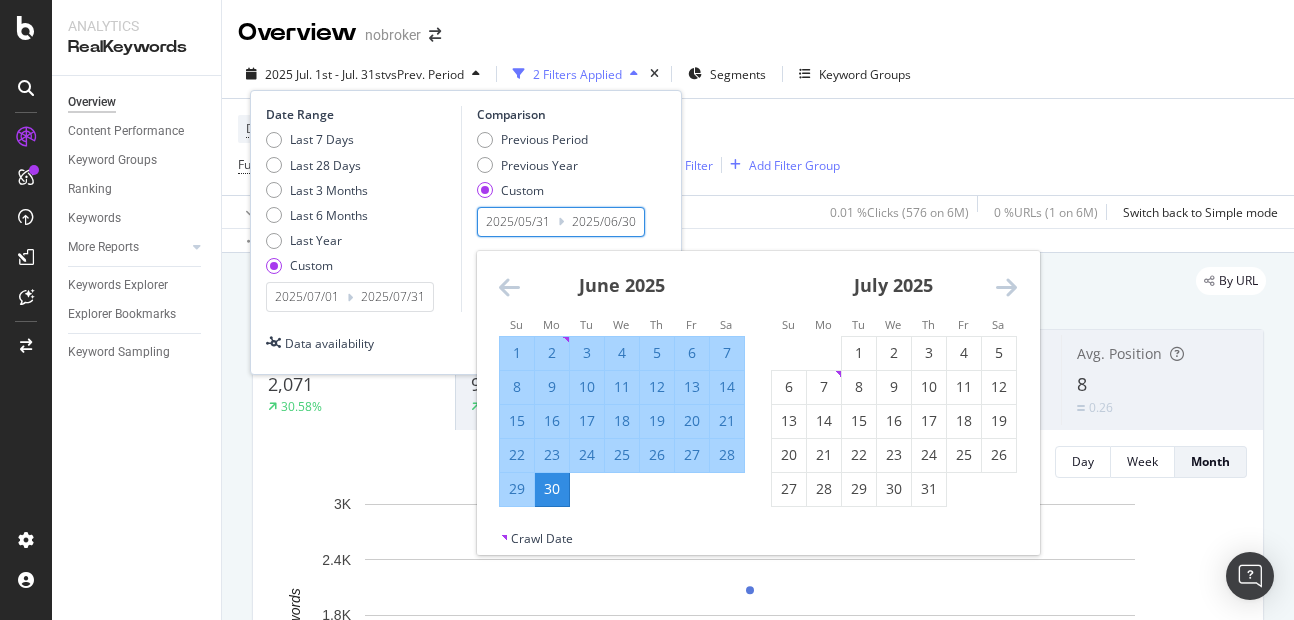 click on "1" at bounding box center (517, 353) 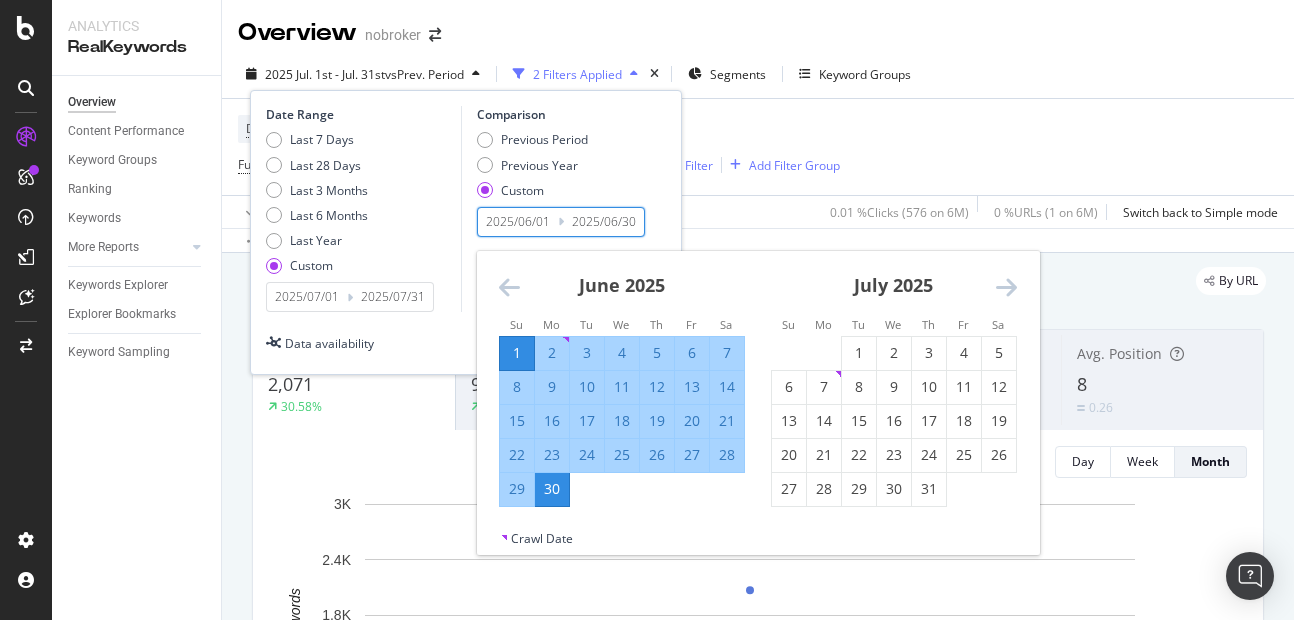 click on "Date Range Last 7 Days Last 28 Days Last 3 Months Last 6 Months Last Year Custom [DATE]/[MONTH]/[YEAR] Navigate forward to interact with the calendar and select a date. Press the question mark key to get the keyboard shortcuts for changing dates. [DATE]/[MONTH]/[YEAR] Navigate backward to interact with the calendar and select a date. Press the question mark key to get the keyboard shortcuts for changing dates. Comparison Previous Period Previous Year Custom [DATE]/[MONTH]/[YEAR] Navigate forward to interact with the calendar and select a date. Press the question mark key to get the keyboard shortcuts for changing dates. Su Mo Tu We Th Fr Sa Su Mo Tu We Th Fr Sa May [YEAR] 1 2 3 4 5 6 7 8 9 10 11 12 13 14 15 16 17 18 19 20 21 22 23 24 25 26 27 28 29 30 31 June [YEAR] 1 2 3 4 5 6 7 8 9 10 11 12 13 14 15 16 17 18 19 20 21 22 23 24 25 26 27 28 29 30 July [YEAR] 1 2 3 4 5 6 7 8 9 10 11 12 13 14 15 16 17 18 19 20 21 22 23 24 25 26 27 28 29 30 31 August [YEAR] 1 2 3 4 5 6 7 8 9 10 11 12 13 14 15 16 17 18 19 20 21 22 23 24 25 26 27 28 29 30 31 Crawl Date" at bounding box center (466, 209) 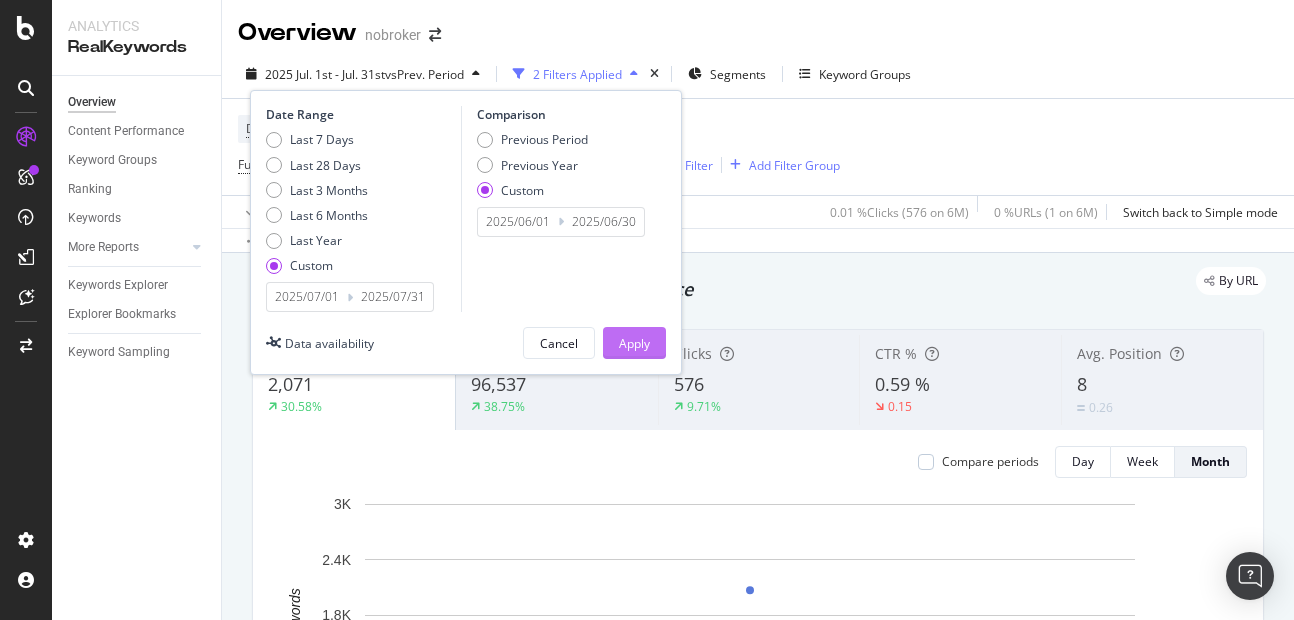 click on "Apply" at bounding box center [634, 343] 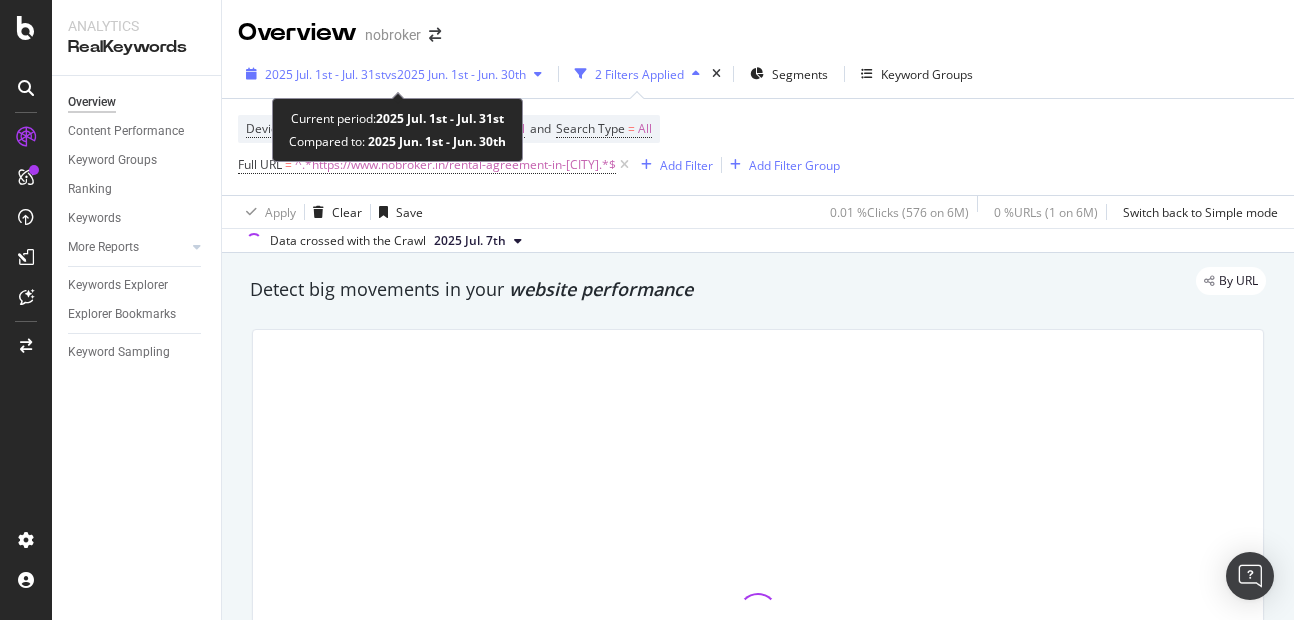 click on "2025 Jul. 1st - Jul. 31st" at bounding box center [325, 74] 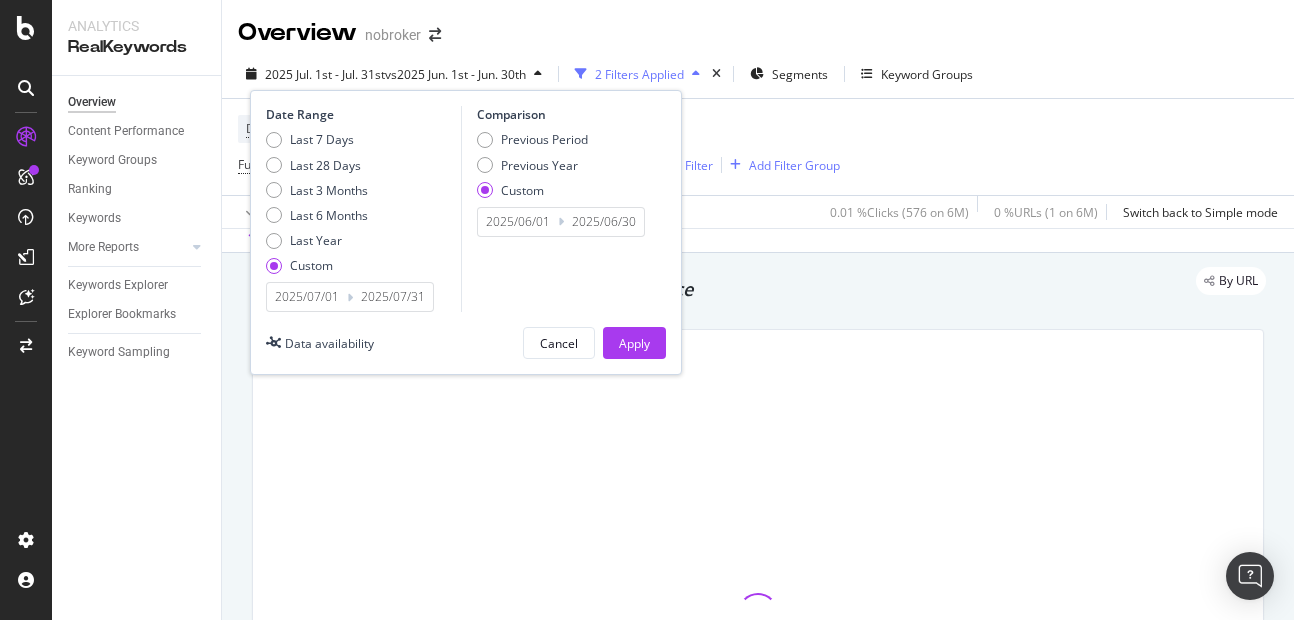 click on "2025/07/31" at bounding box center (393, 297) 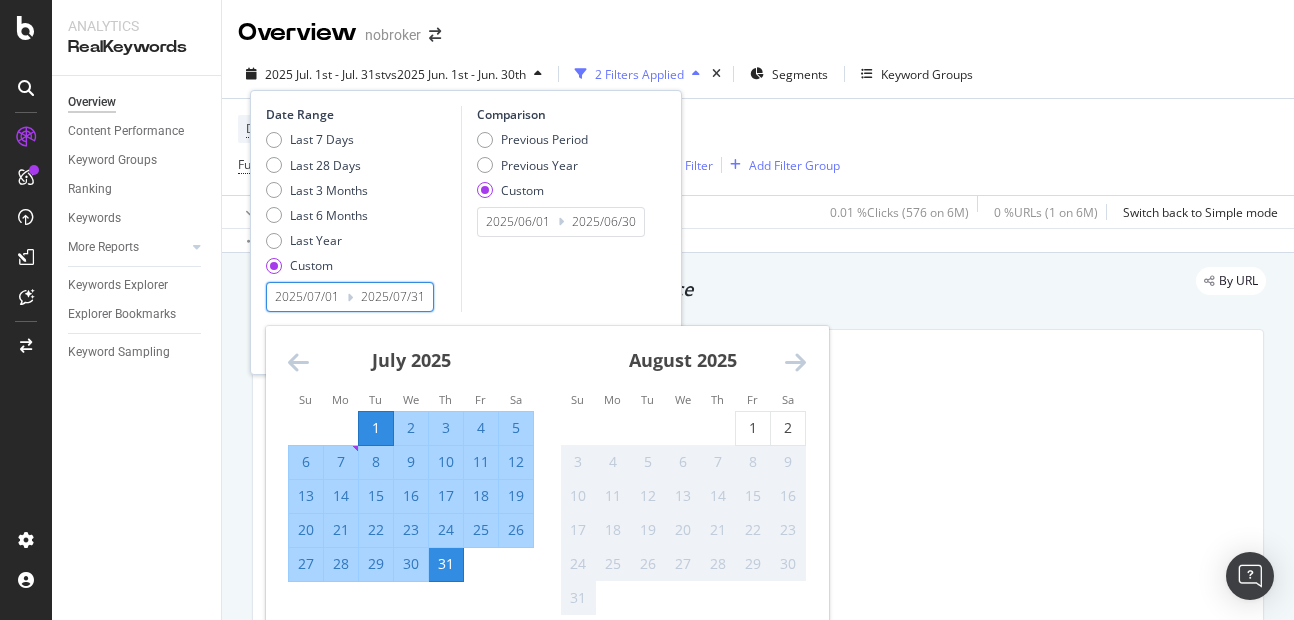 click on "30" at bounding box center [411, 564] 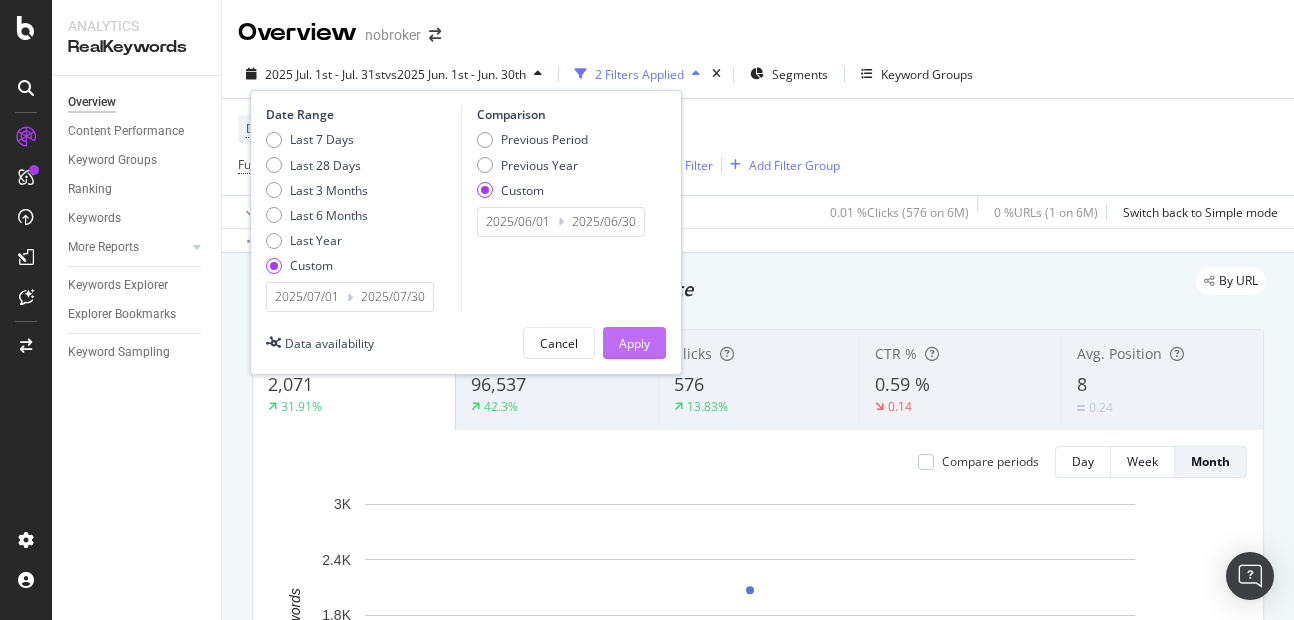 click on "Apply" at bounding box center [634, 343] 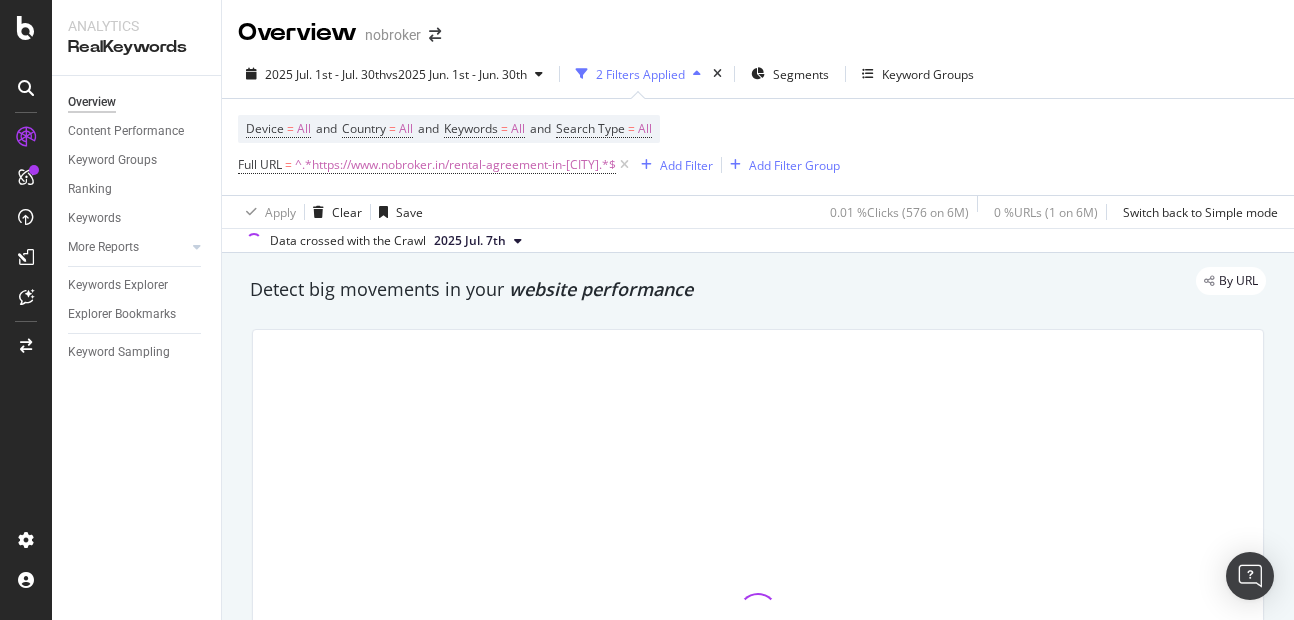 scroll, scrollTop: 186, scrollLeft: 0, axis: vertical 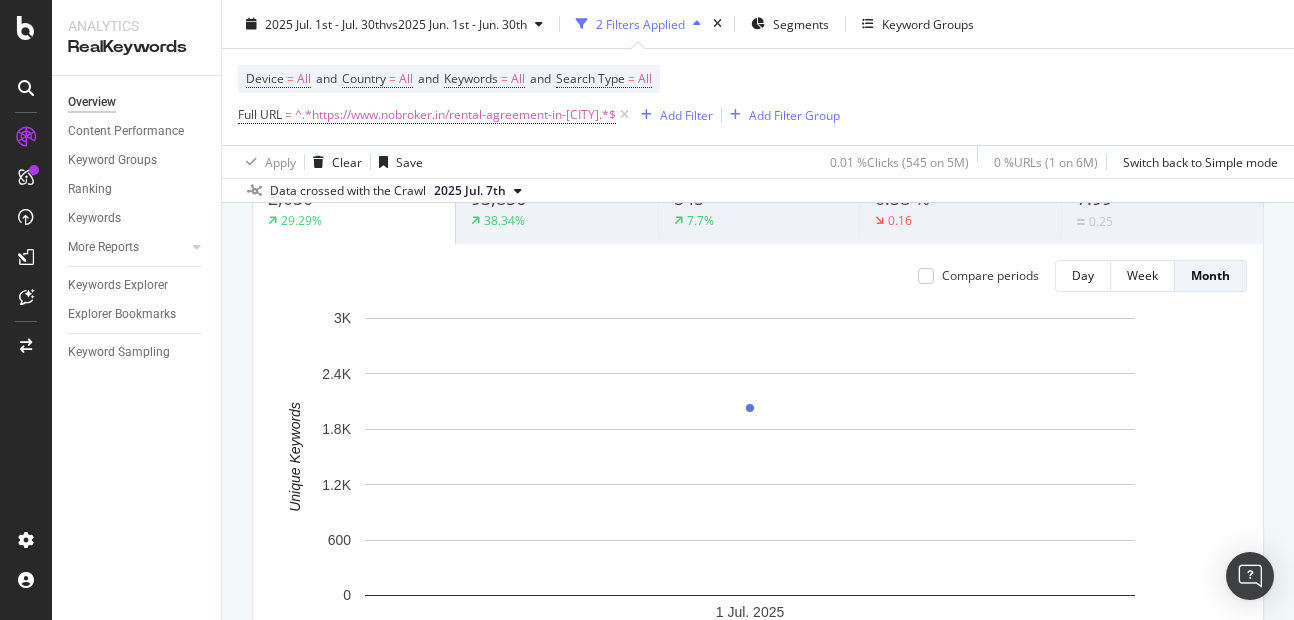 click on "Compare periods" at bounding box center (978, 276) 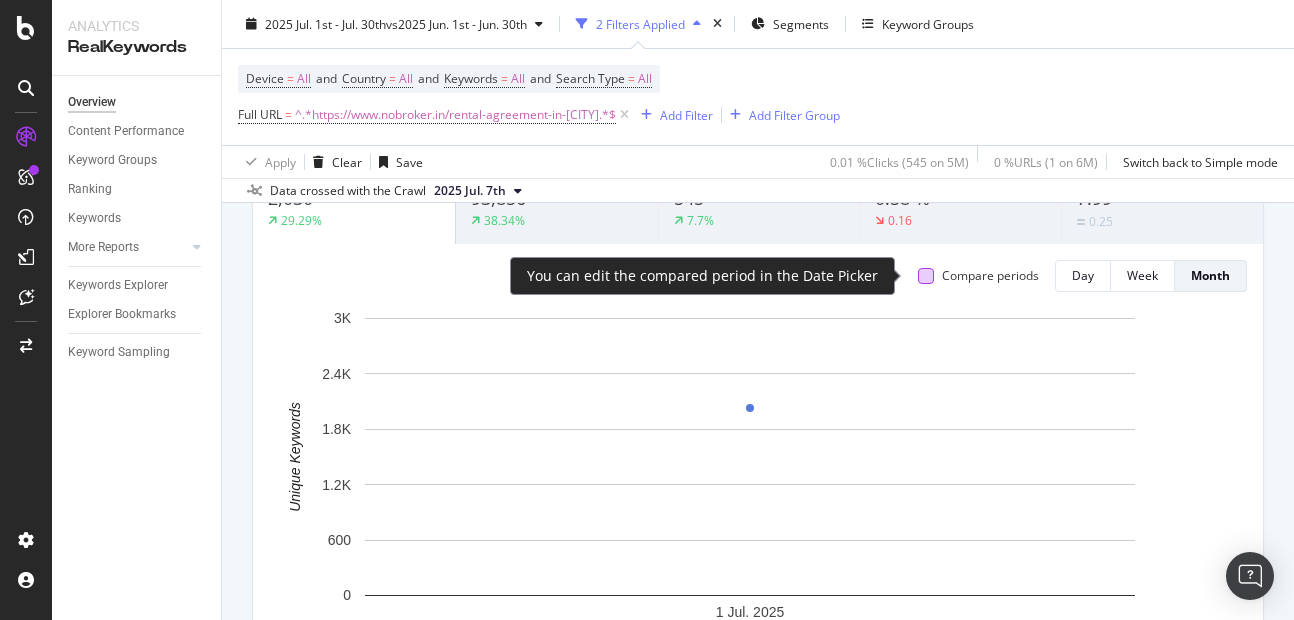 click at bounding box center [926, 276] 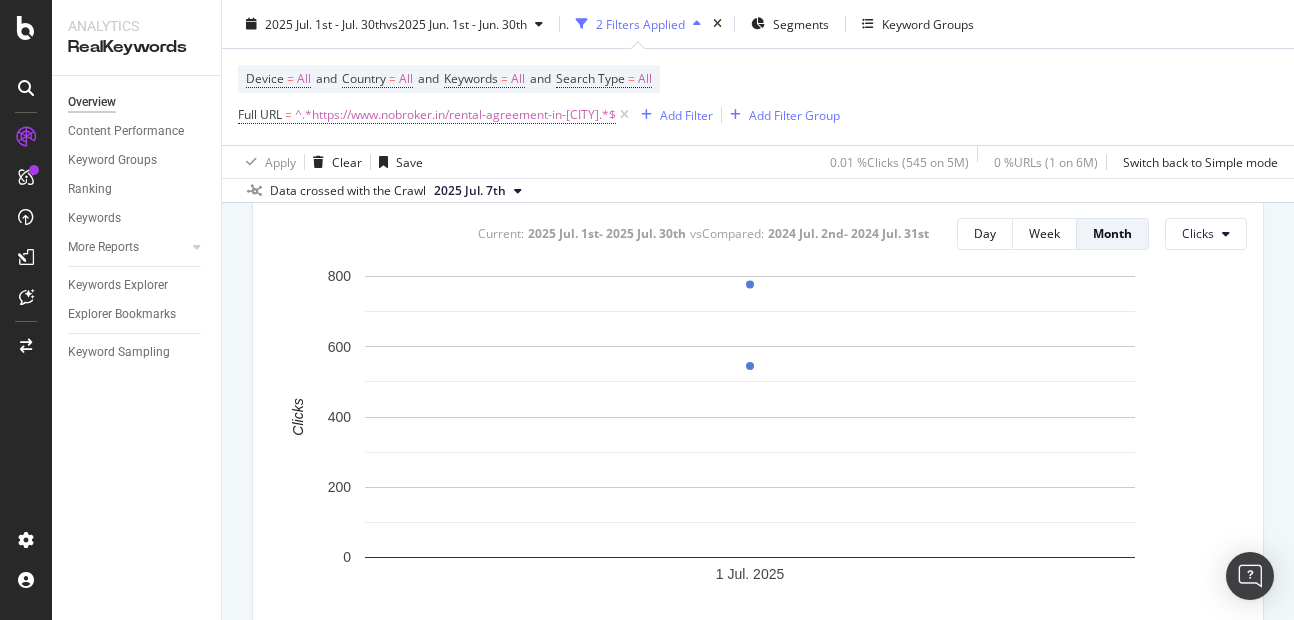 scroll, scrollTop: 861, scrollLeft: 0, axis: vertical 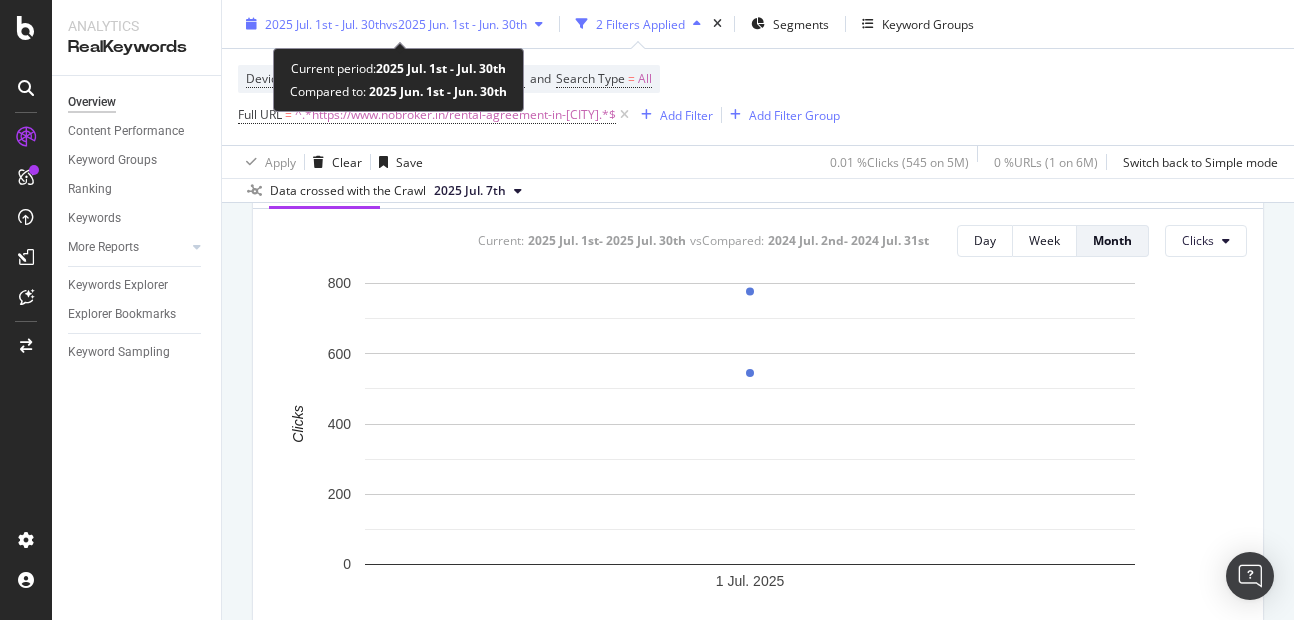 click on "vs  2025 Jun. 1st - Jun. 30th" at bounding box center [456, 23] 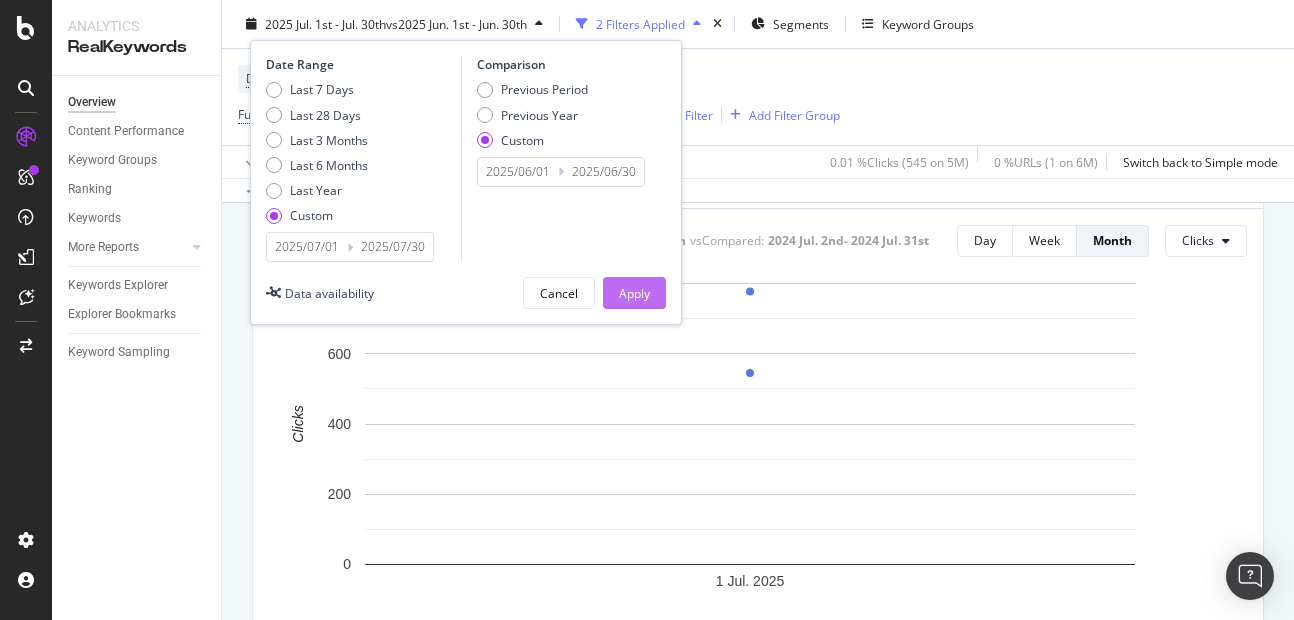 click on "Apply" at bounding box center (634, 292) 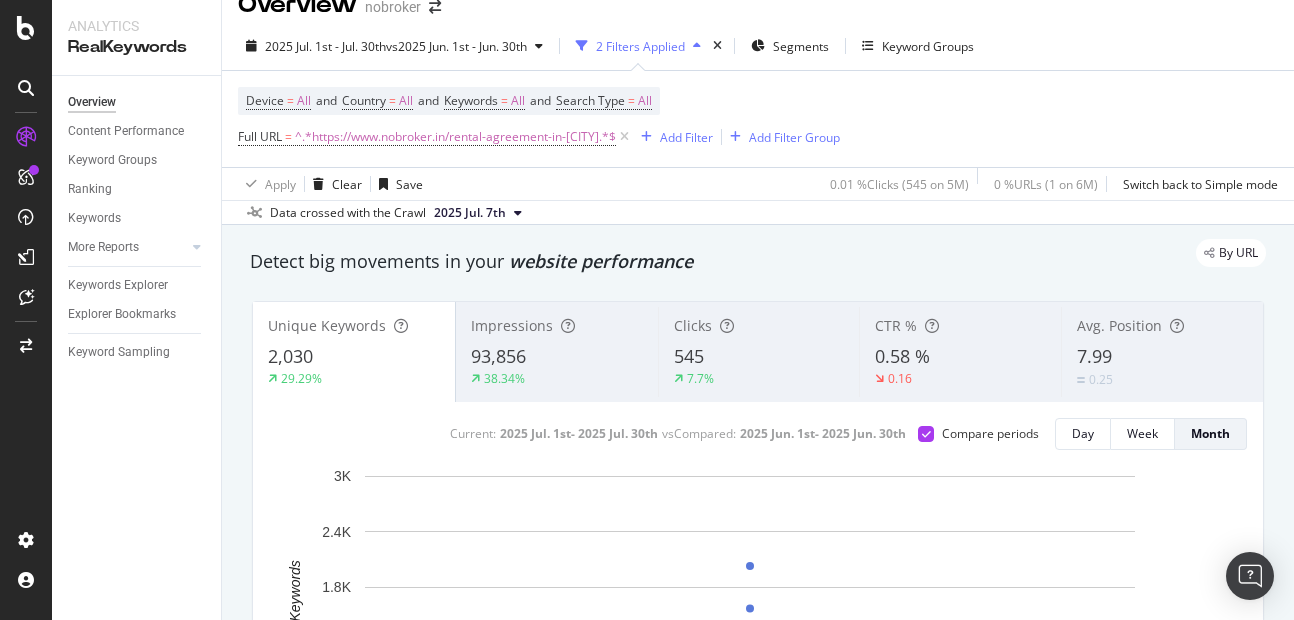scroll, scrollTop: 21, scrollLeft: 0, axis: vertical 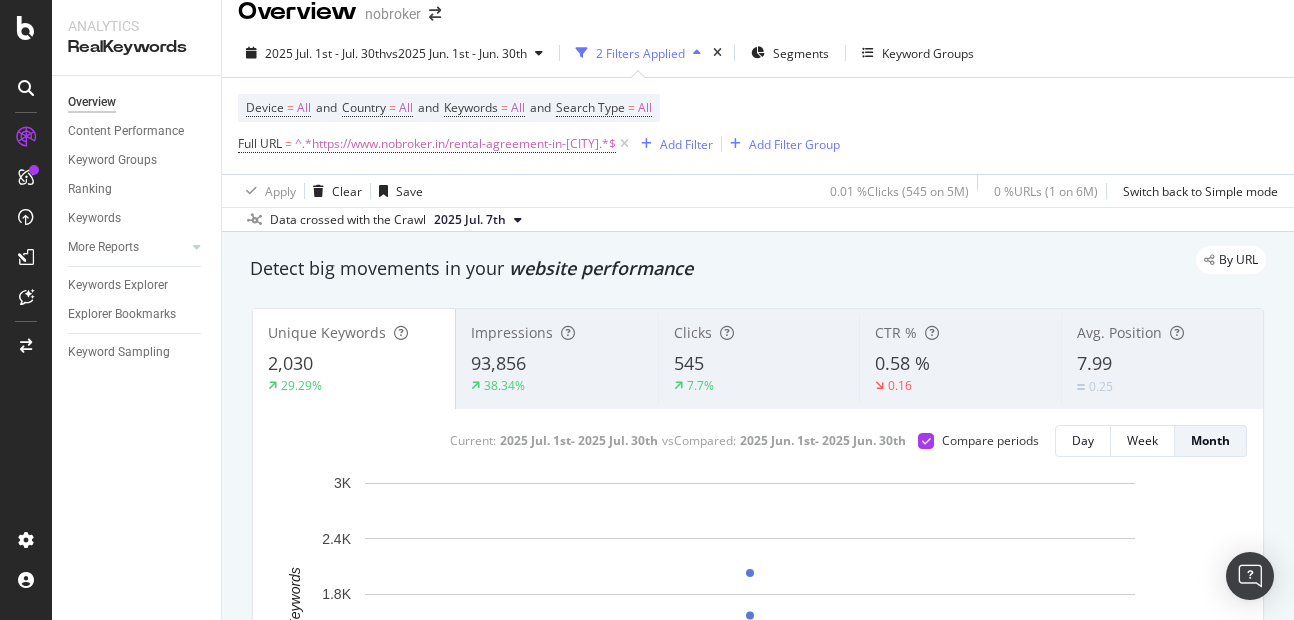 click on "38.34%" at bounding box center [557, 386] 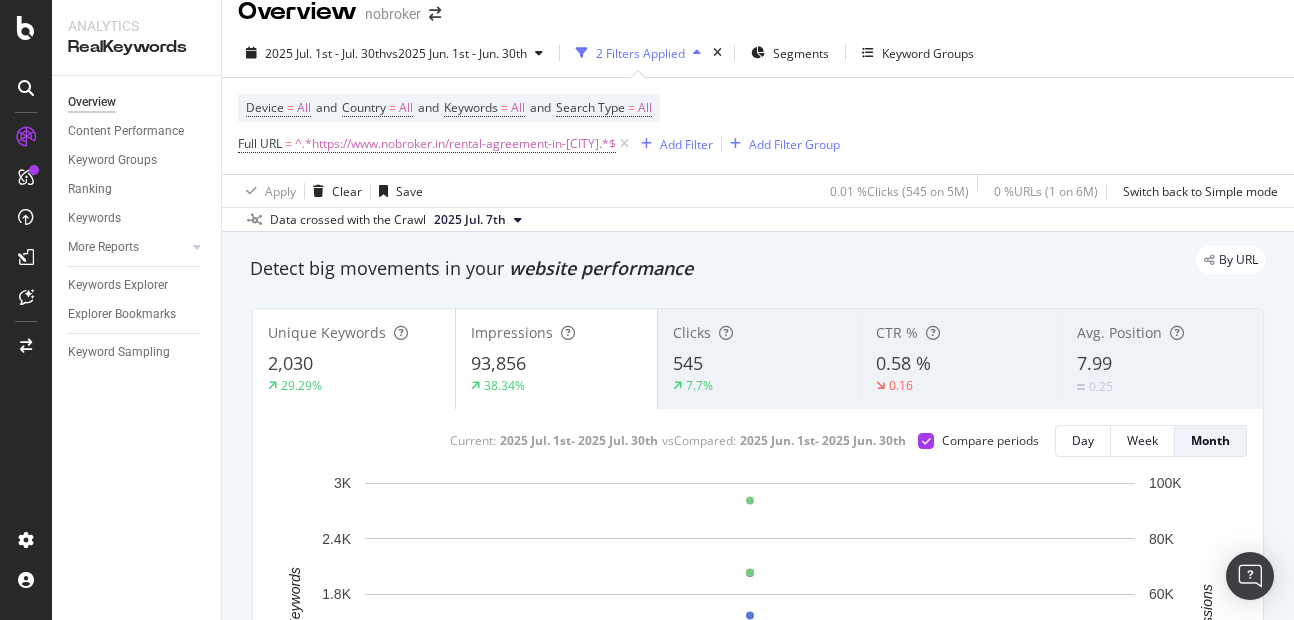 click on "7.7%" at bounding box center (759, 386) 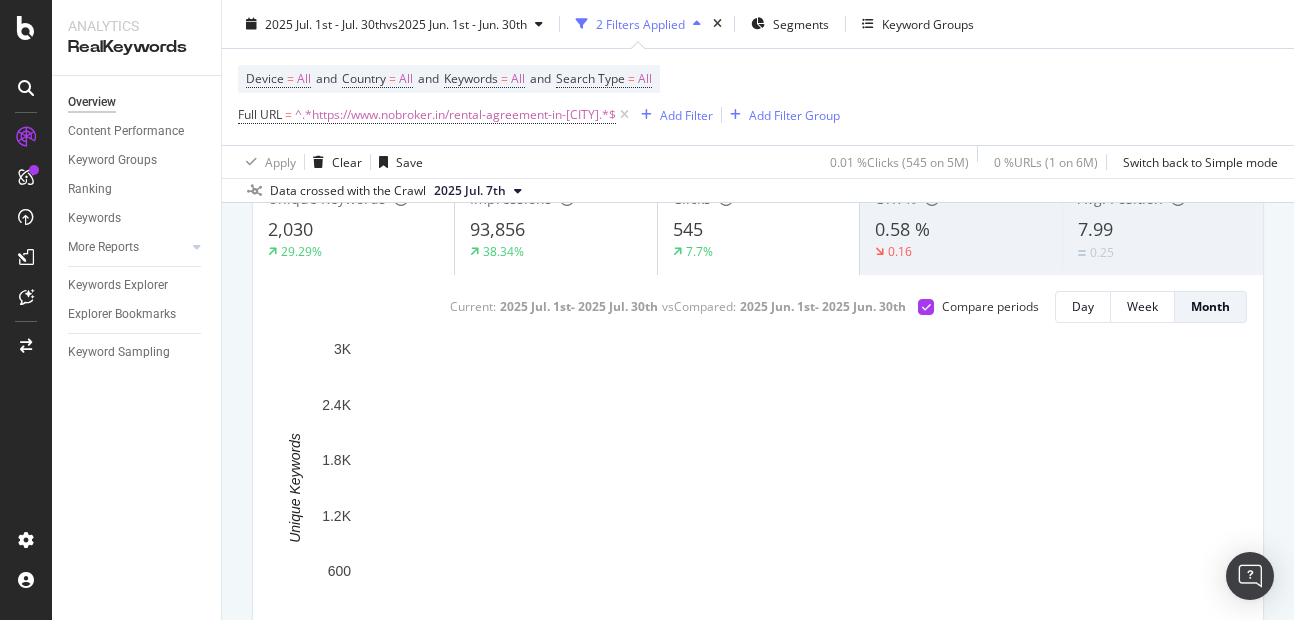 scroll, scrollTop: 158, scrollLeft: 0, axis: vertical 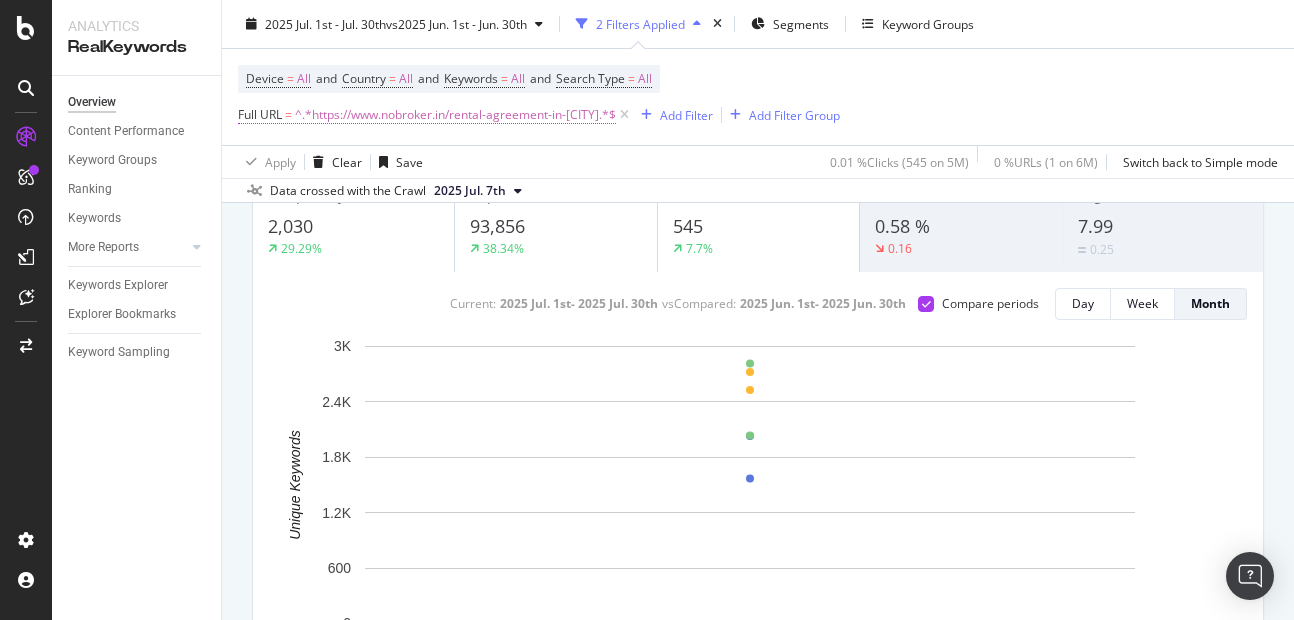 click on "^.*https://www.nobroker.in/rental-agreement-in-[CITY].*$" at bounding box center [455, 115] 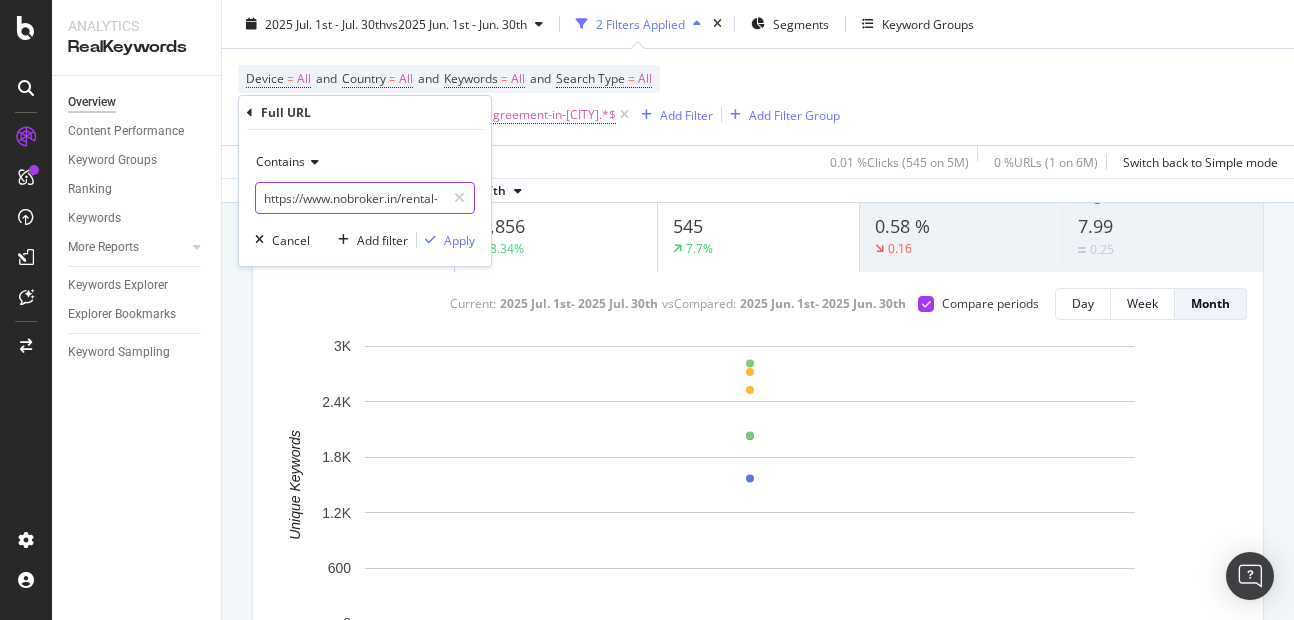 click on "https://www.nobroker.in/rental-agreement-in-hyderabad" at bounding box center (350, 198) 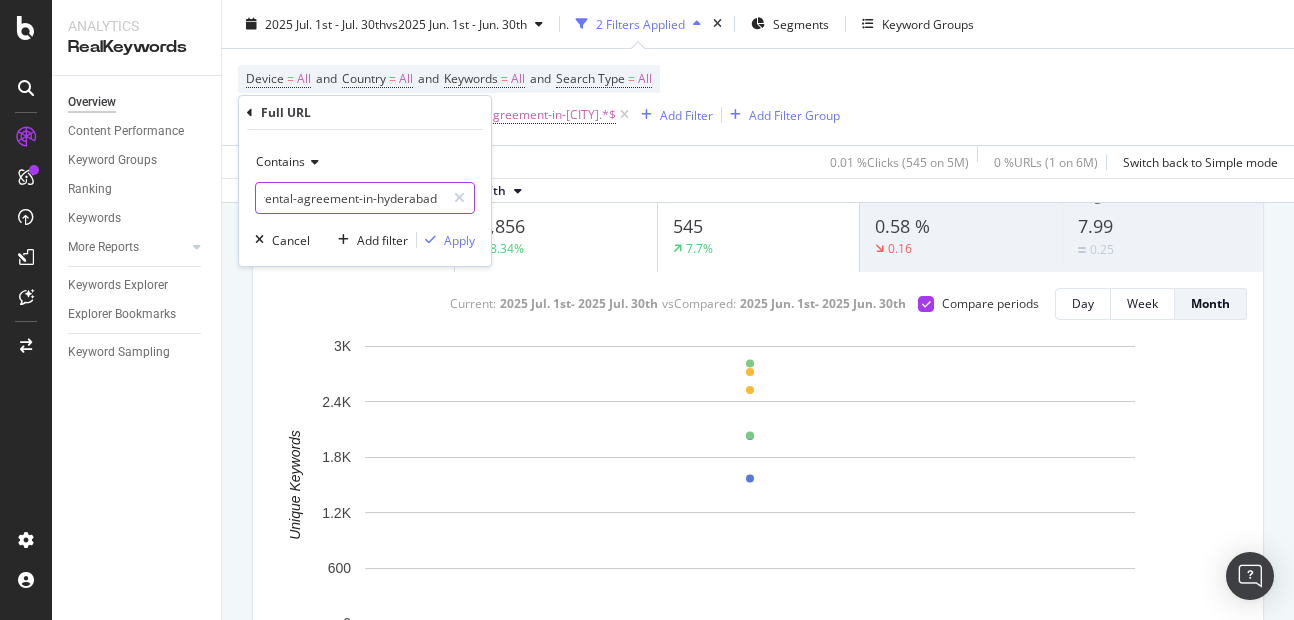 click on "https://www.nobroker.in/rental-agreement-in-hyderabad" at bounding box center (350, 198) 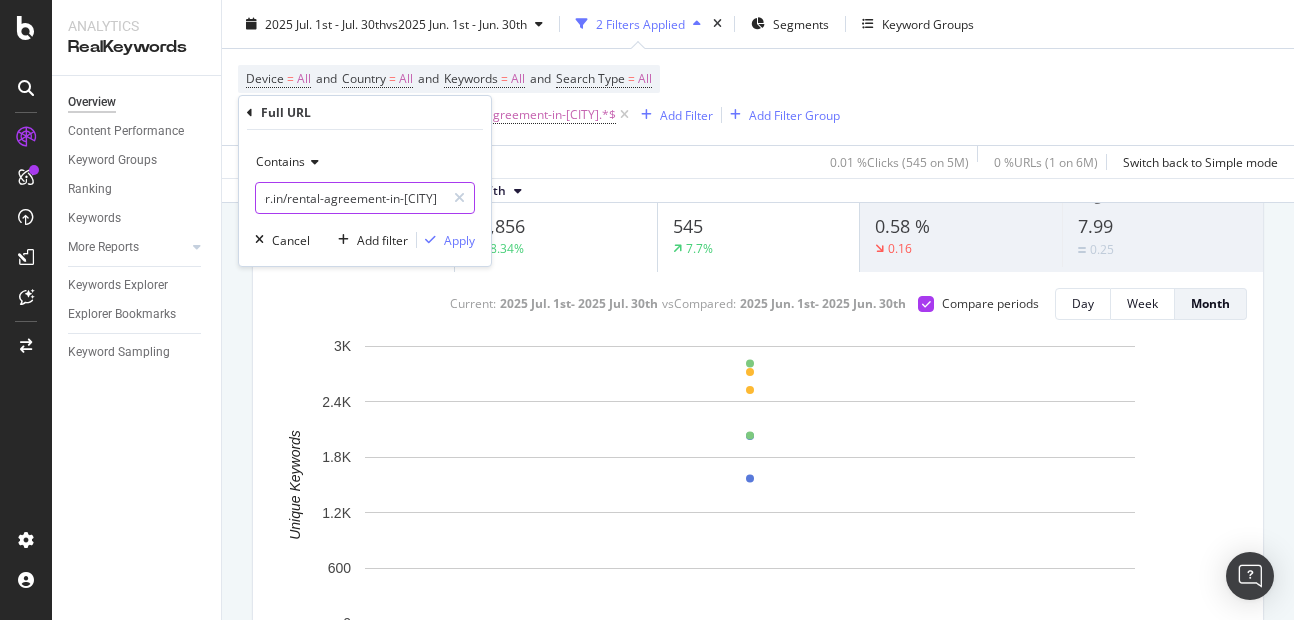 scroll, scrollTop: 0, scrollLeft: 140, axis: horizontal 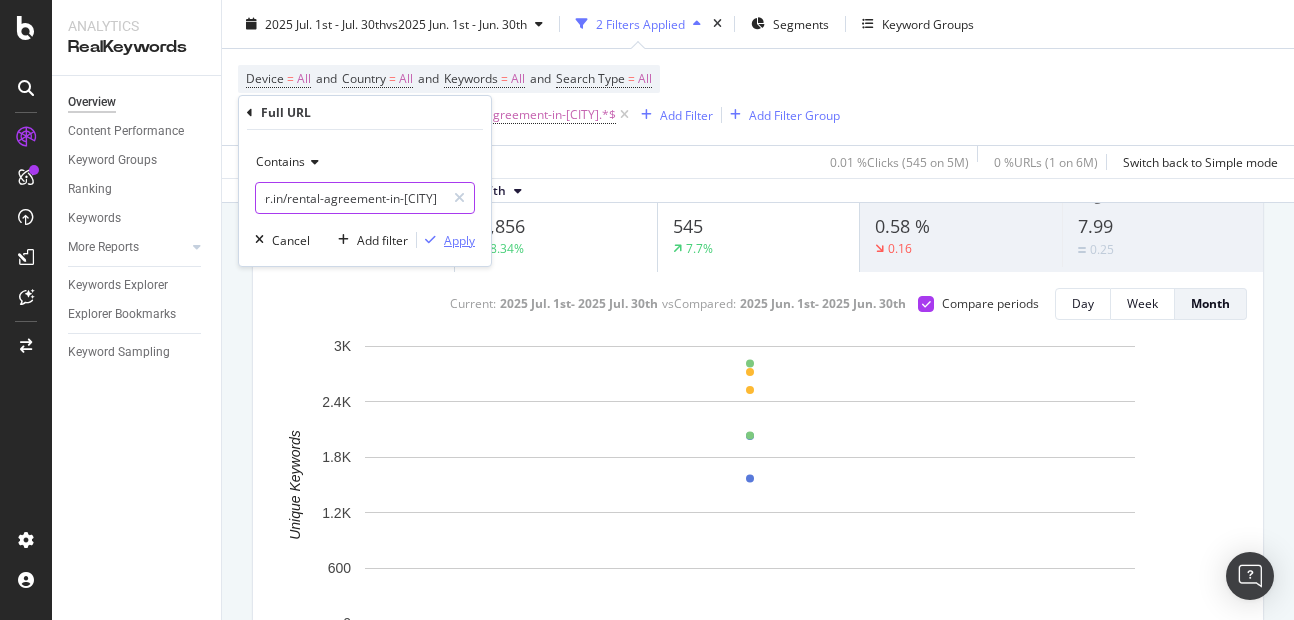 type on "https://www.nobroker.in/rental-agreement-in-[CITY]" 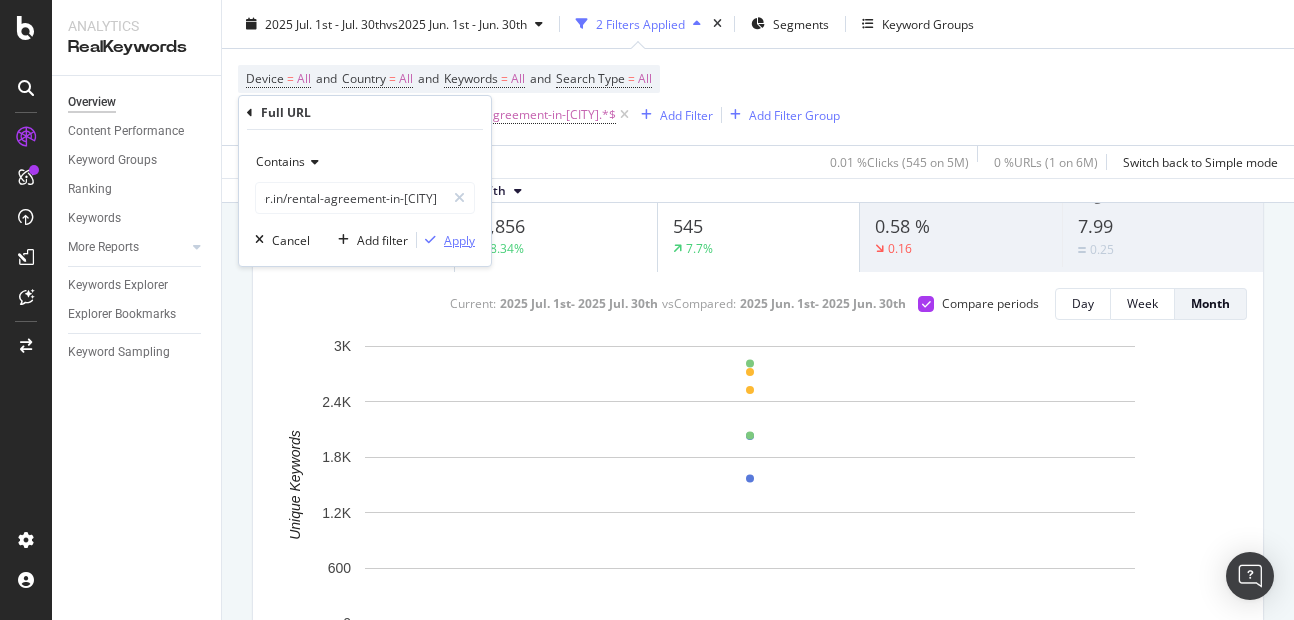 scroll, scrollTop: 0, scrollLeft: 0, axis: both 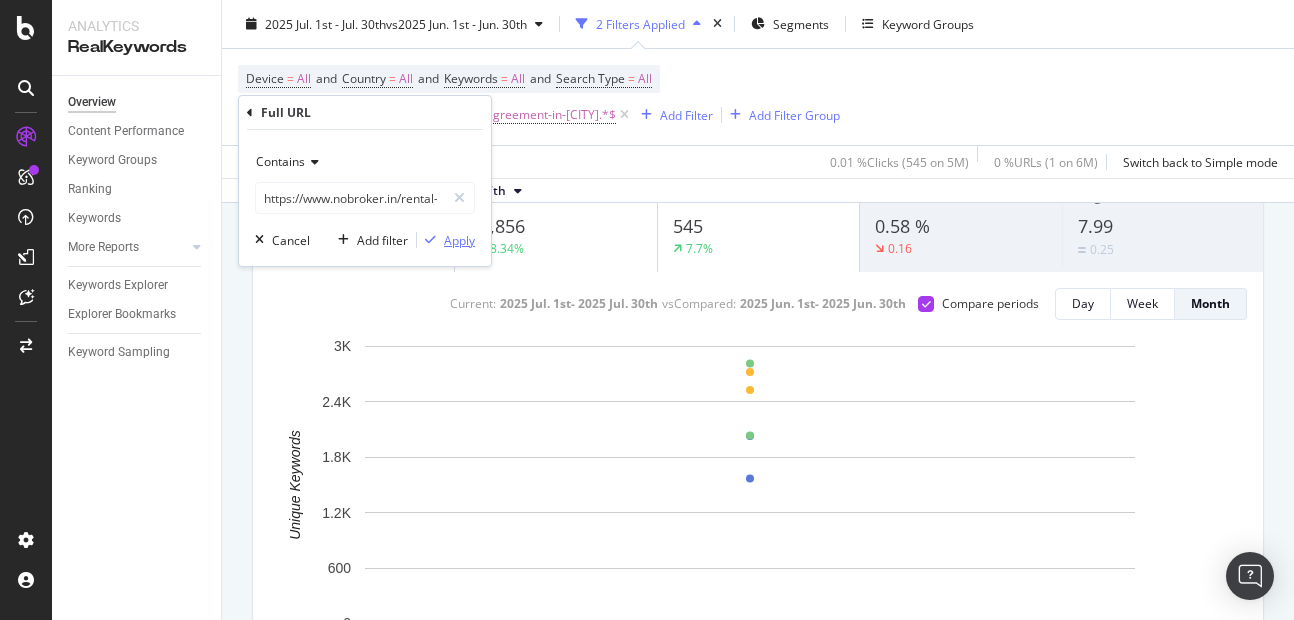 click on "Apply" at bounding box center [459, 240] 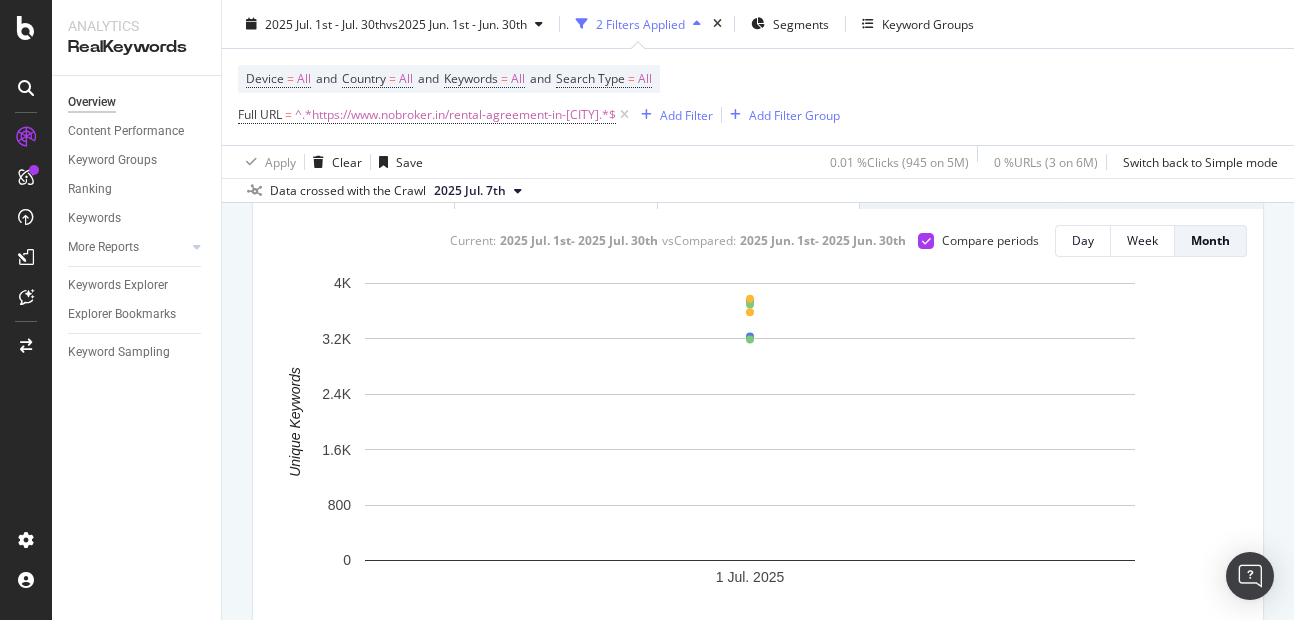 scroll, scrollTop: 214, scrollLeft: 0, axis: vertical 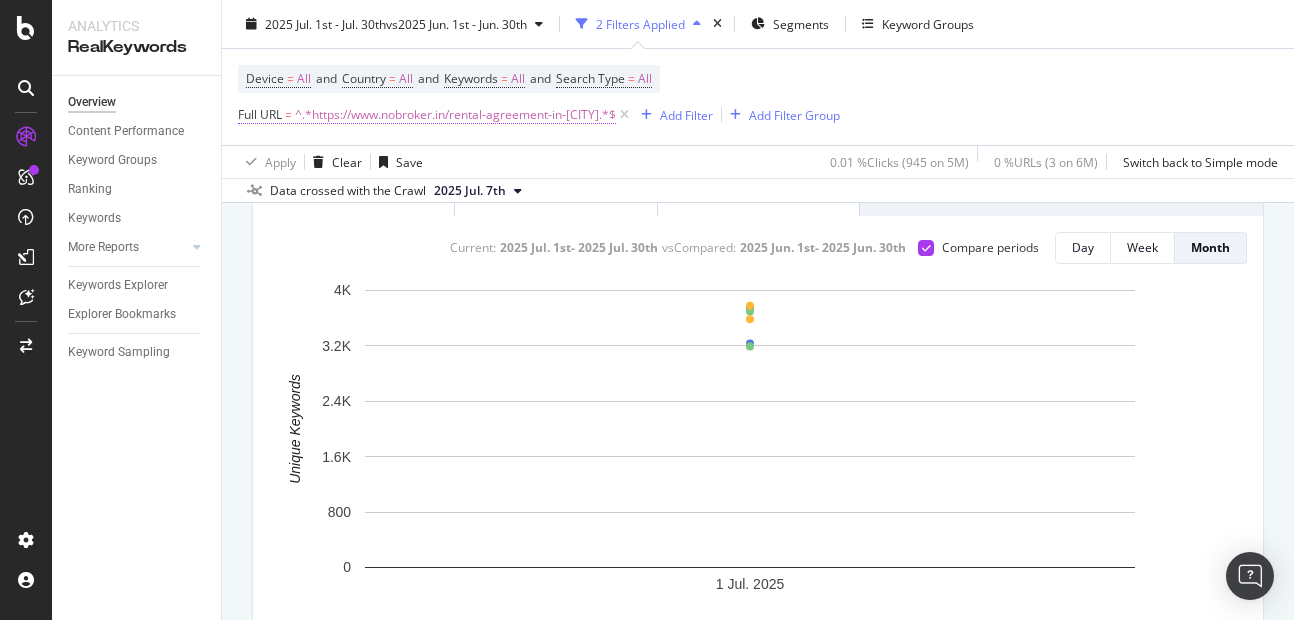 click on "^.*https://www.nobroker.in/rental-agreement-in-[CITY].*$" at bounding box center [455, 115] 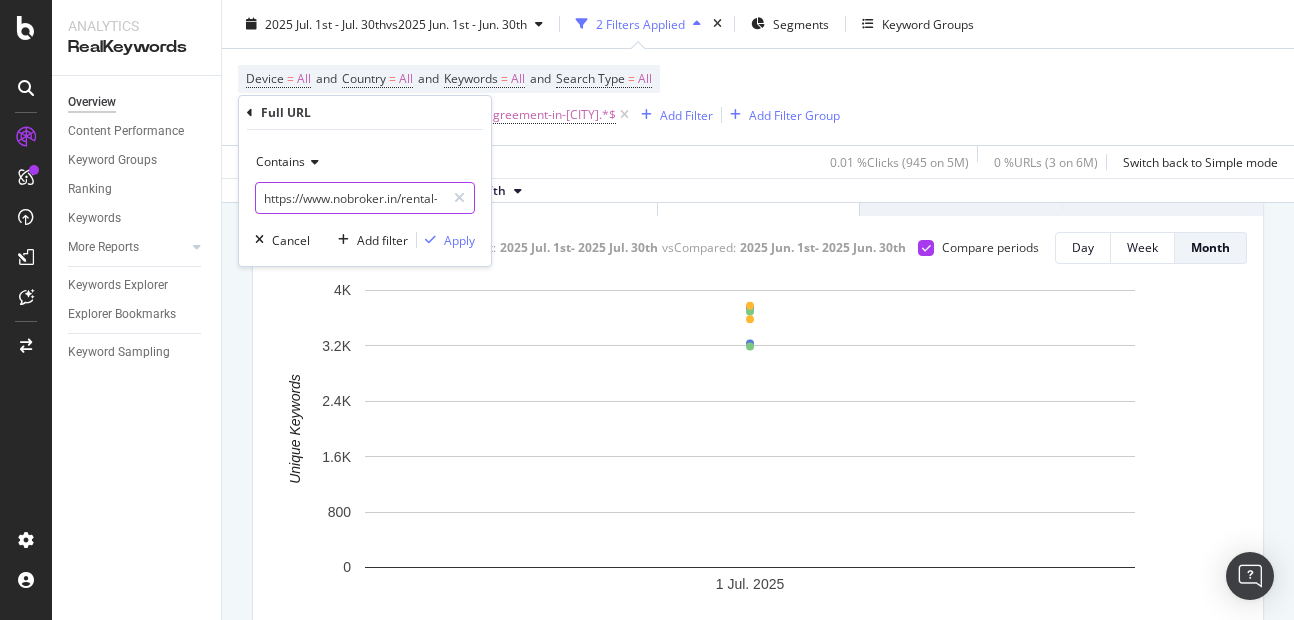 click on "https://www.nobroker.in/rental-agreement-in-[CITY]" at bounding box center (350, 198) 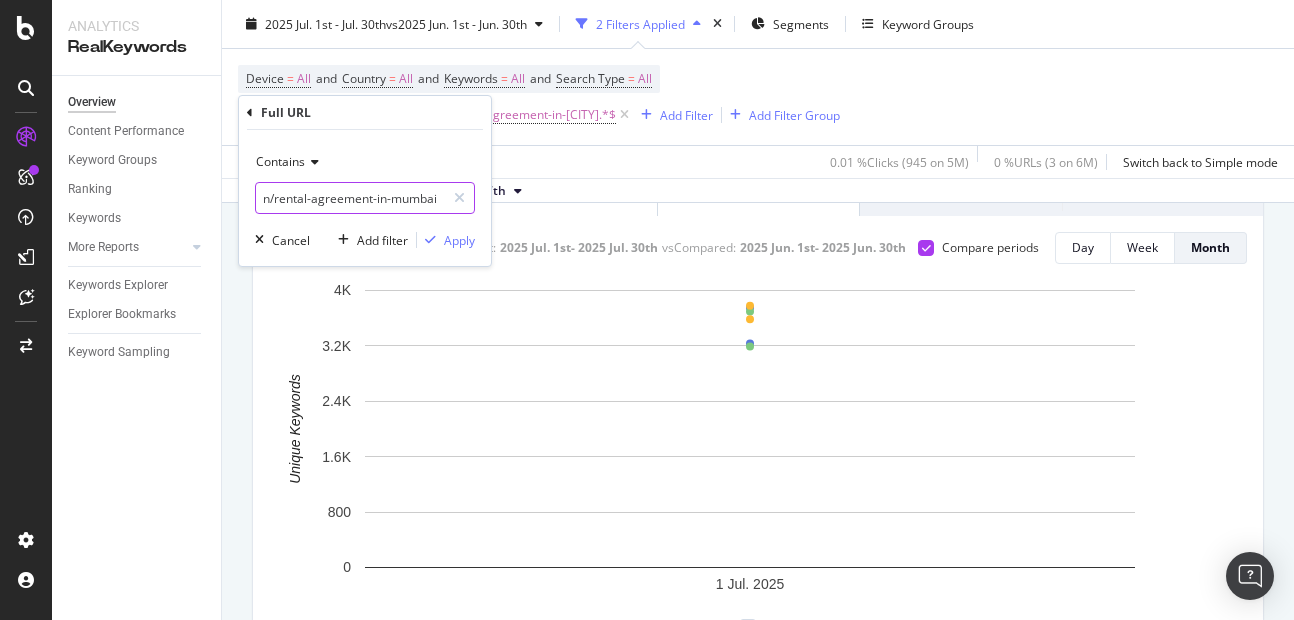 scroll, scrollTop: 0, scrollLeft: 131, axis: horizontal 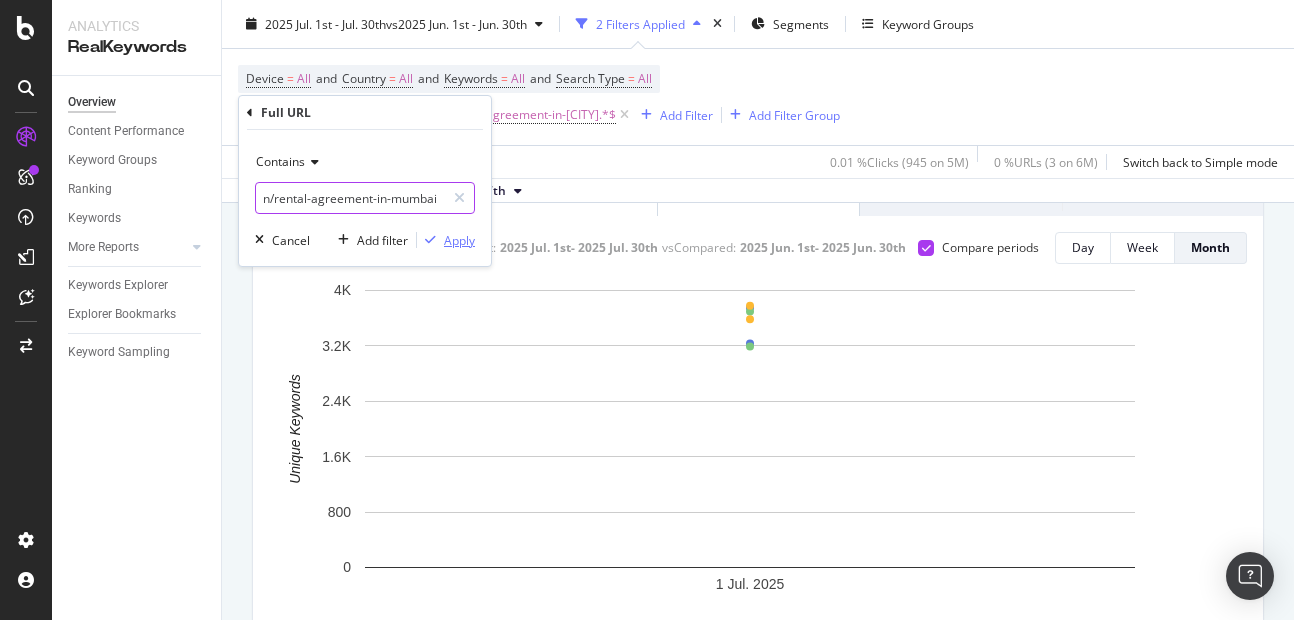 type on "https://www.nobroker.in/rental-agreement-in-mumbai" 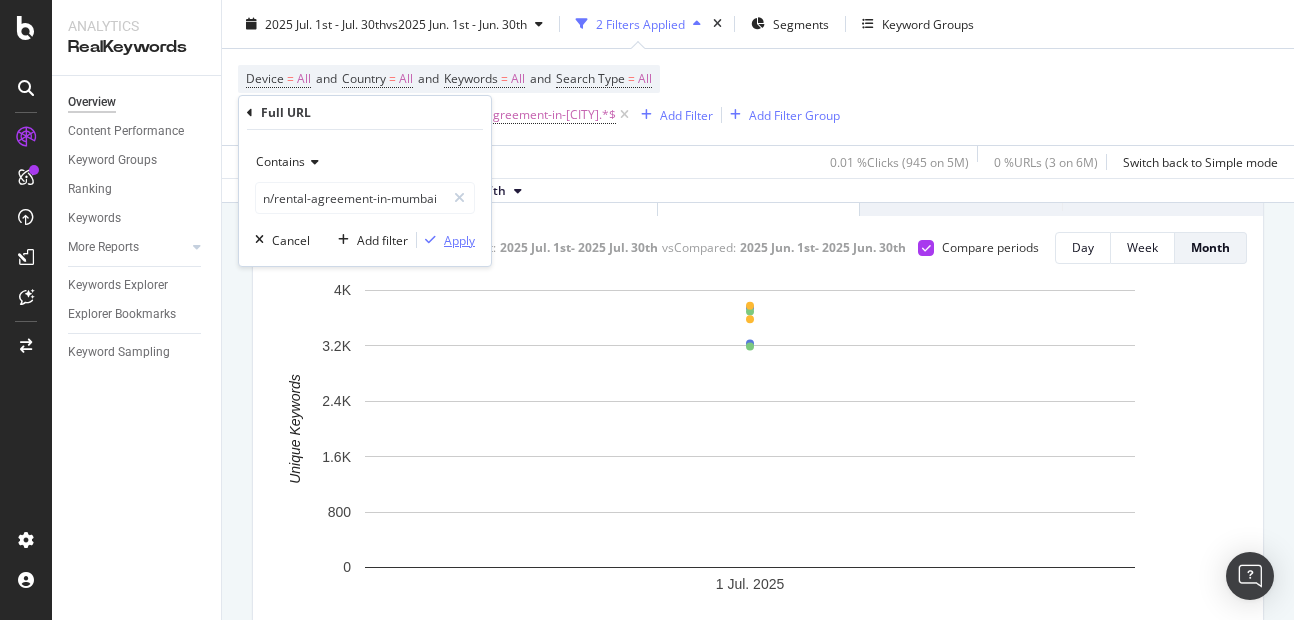 scroll, scrollTop: 0, scrollLeft: 0, axis: both 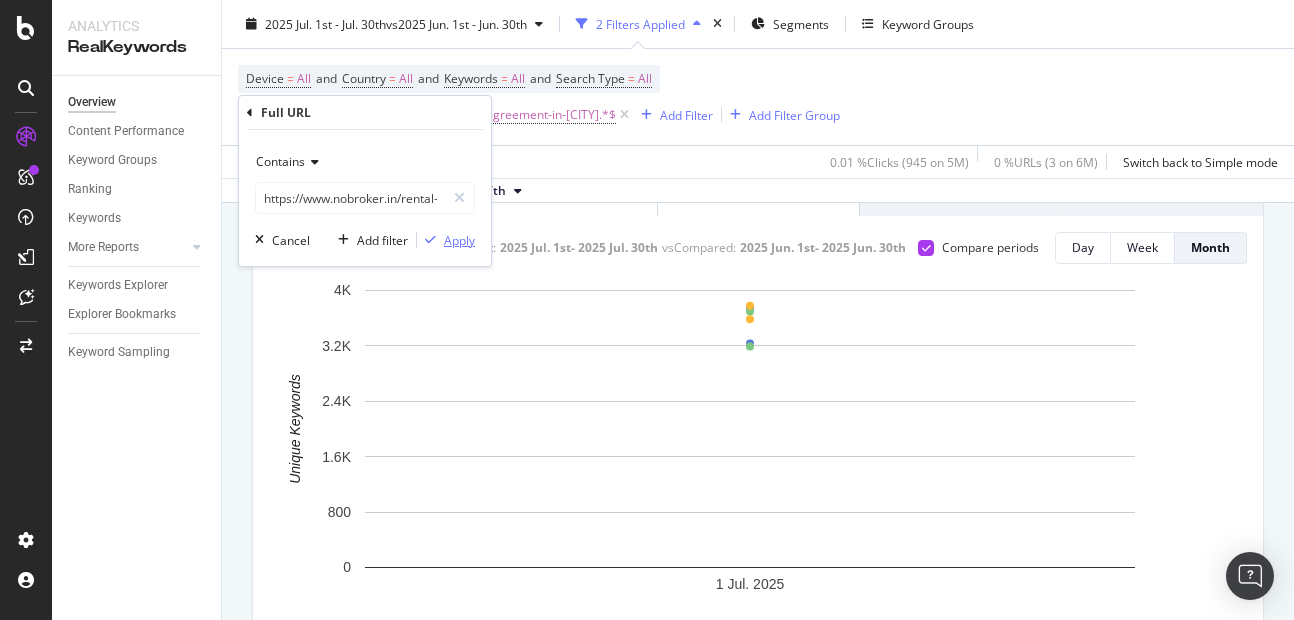 click on "Apply" at bounding box center (459, 240) 